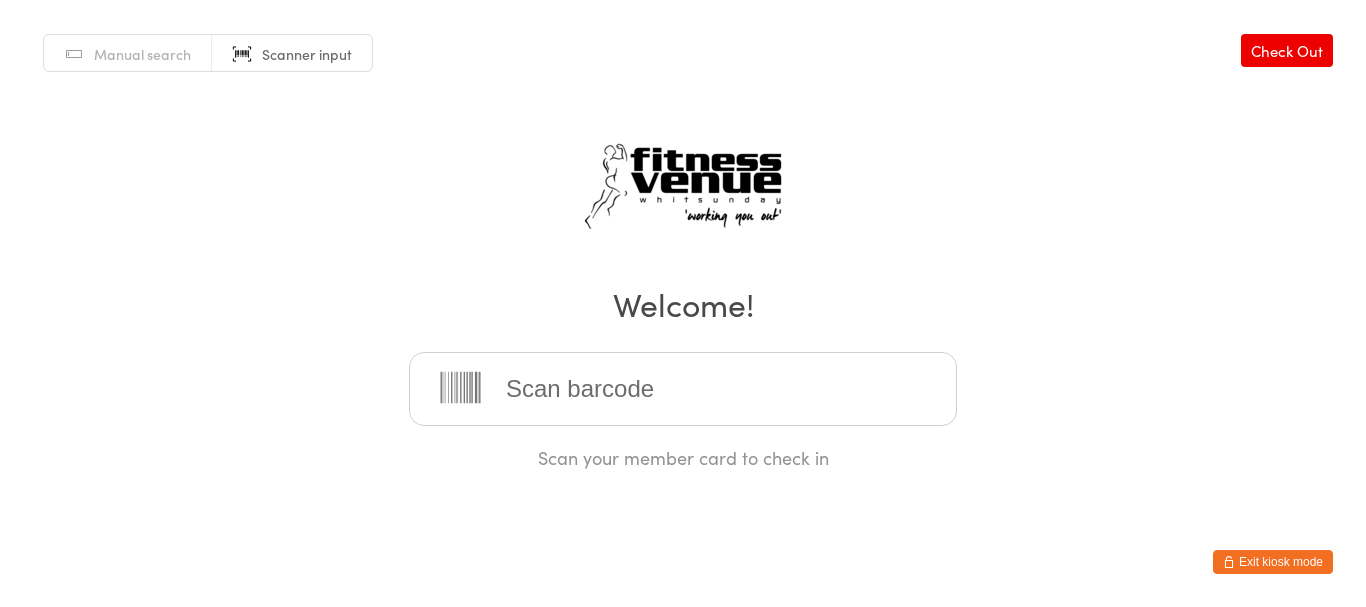 scroll, scrollTop: 0, scrollLeft: 0, axis: both 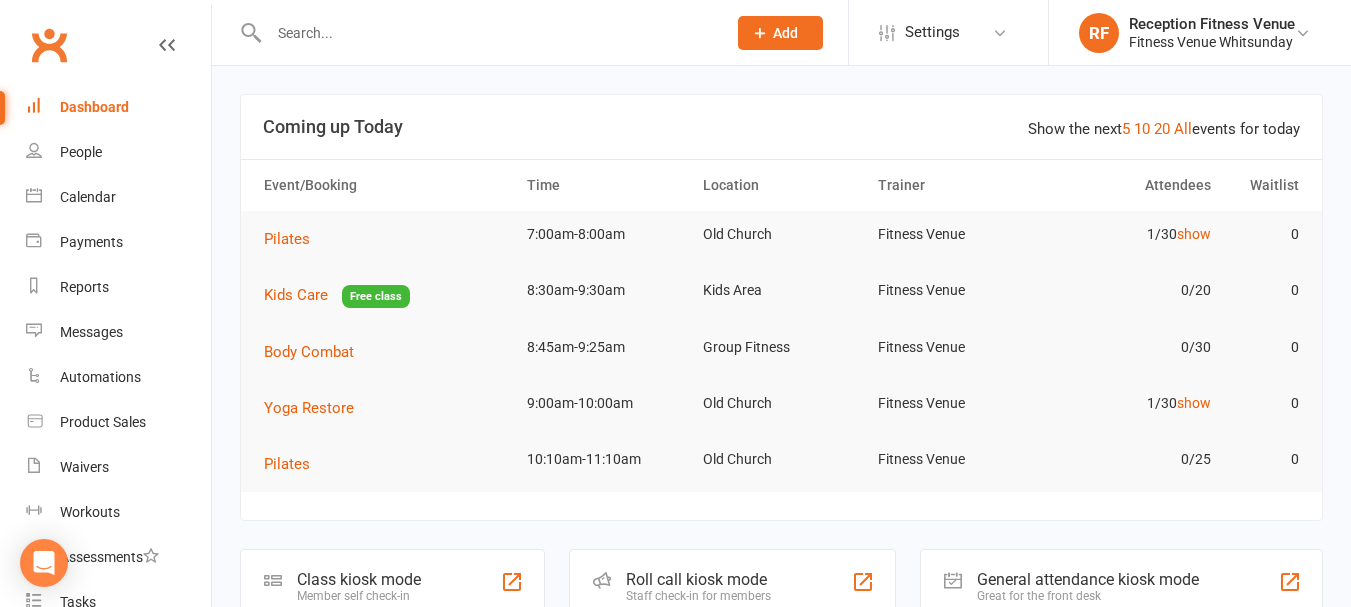 click at bounding box center (487, 33) 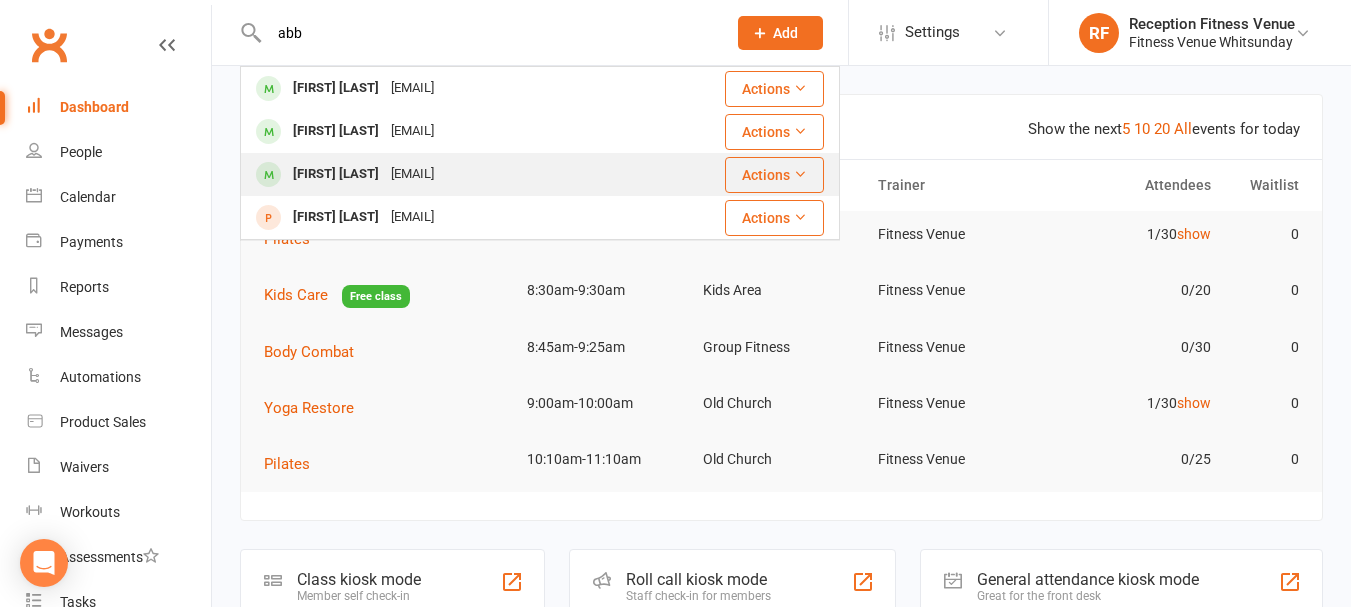 type on "abb" 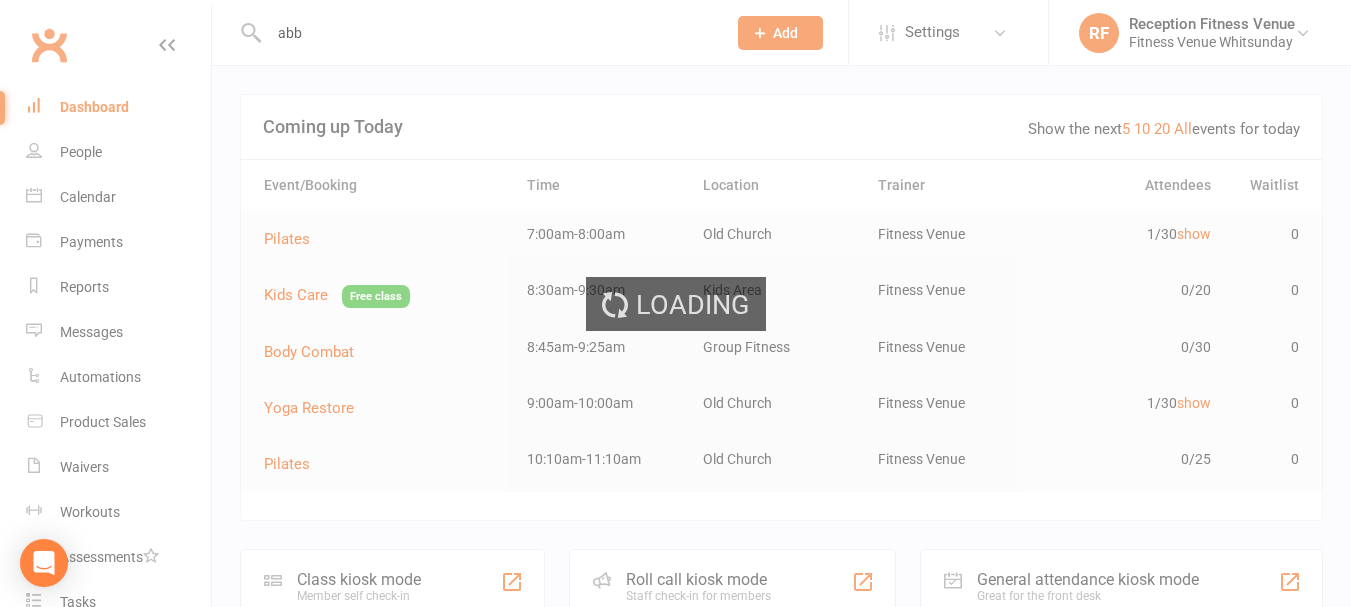 type 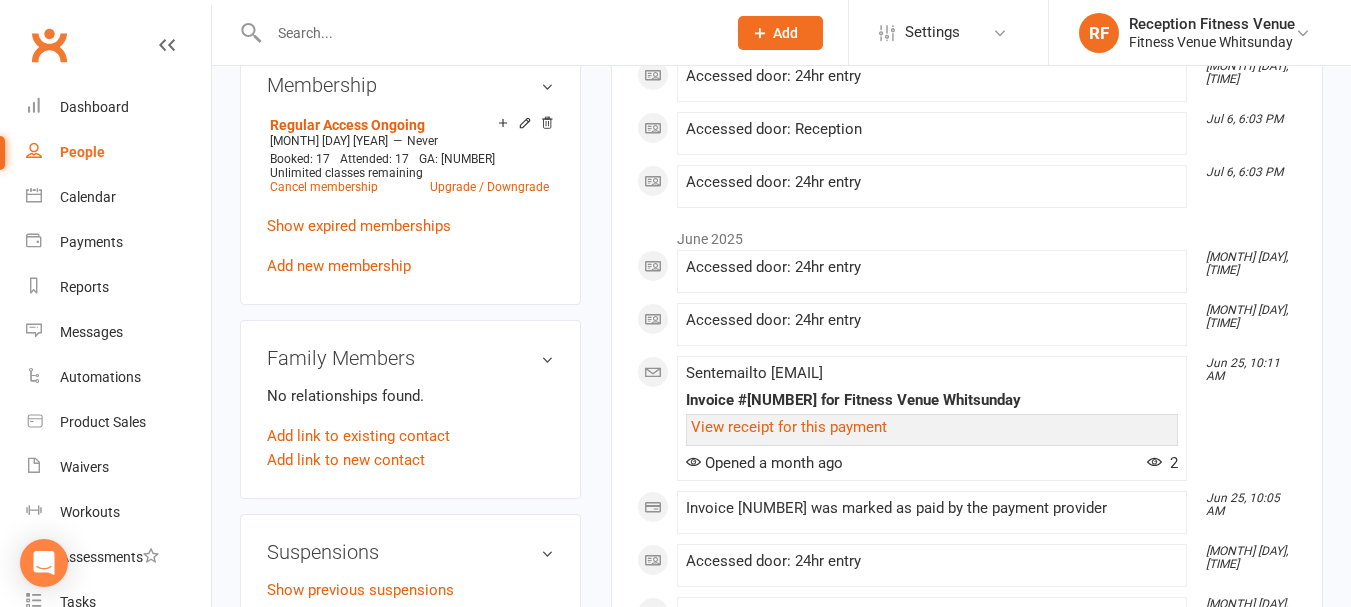 scroll, scrollTop: 1200, scrollLeft: 0, axis: vertical 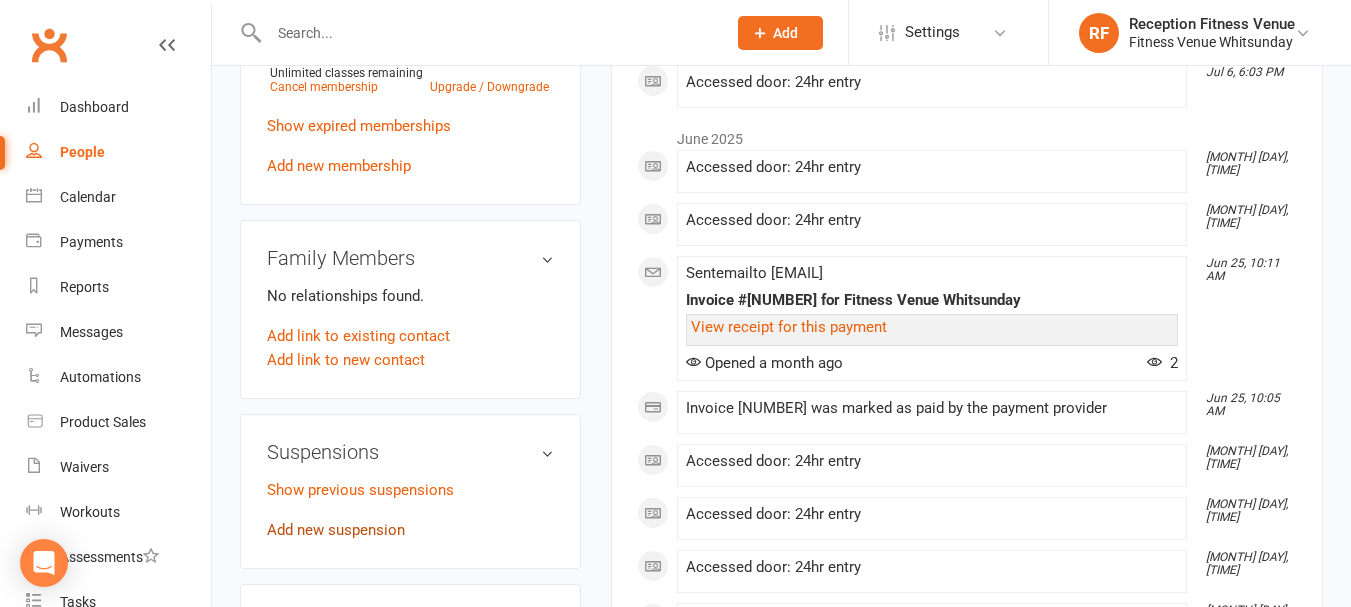 click on "Add new suspension" at bounding box center (336, 530) 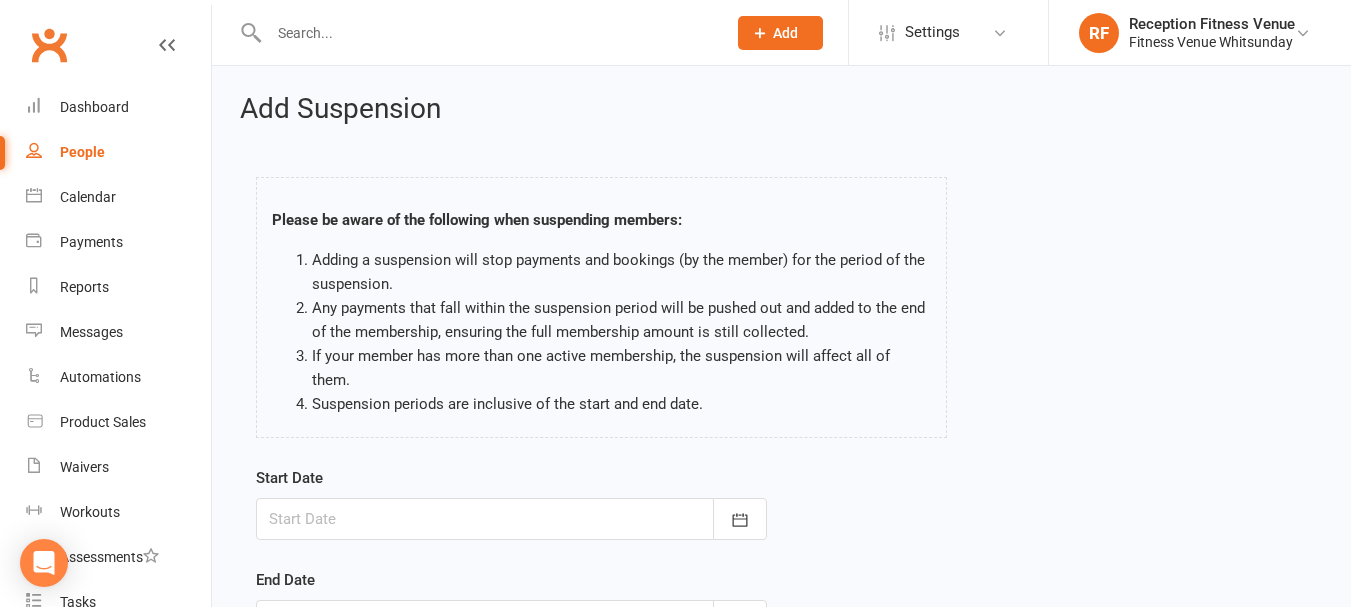 scroll, scrollTop: 200, scrollLeft: 0, axis: vertical 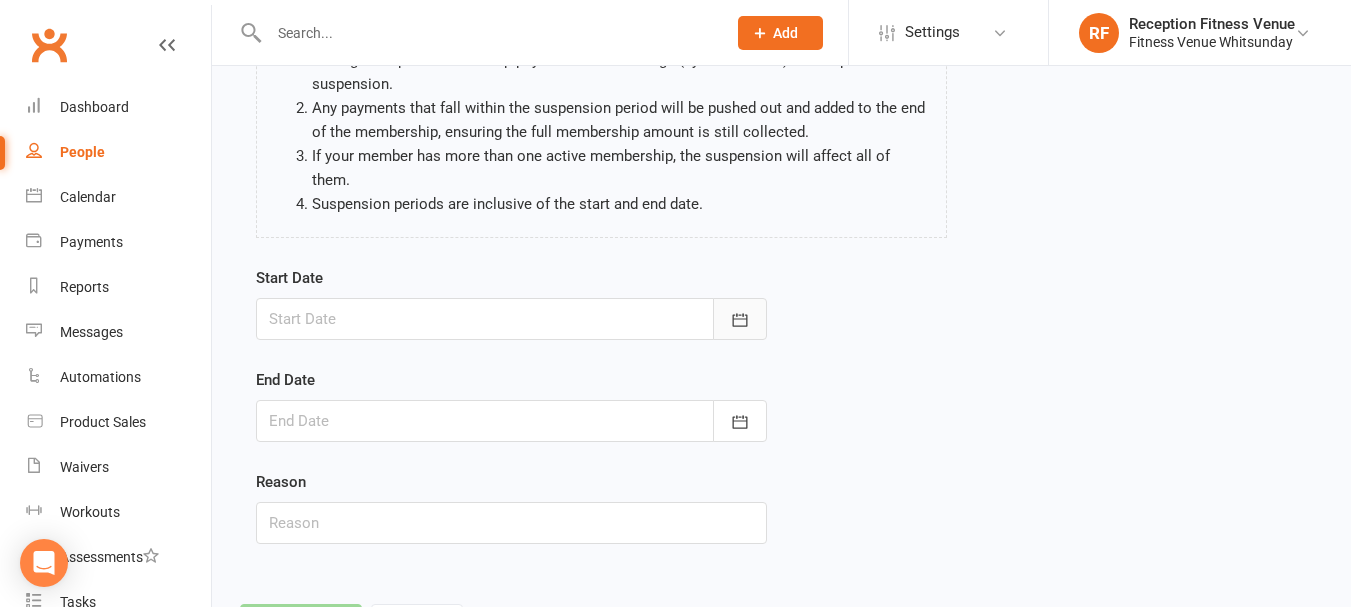 click at bounding box center (740, 319) 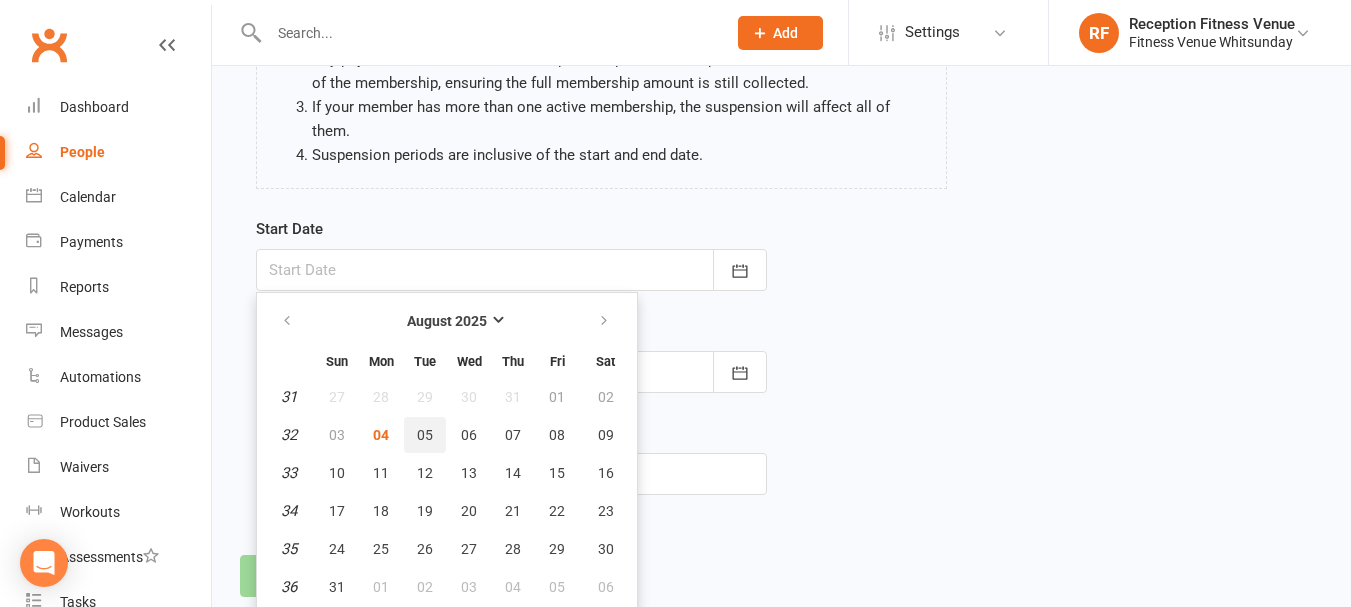 click on "05" at bounding box center [425, 435] 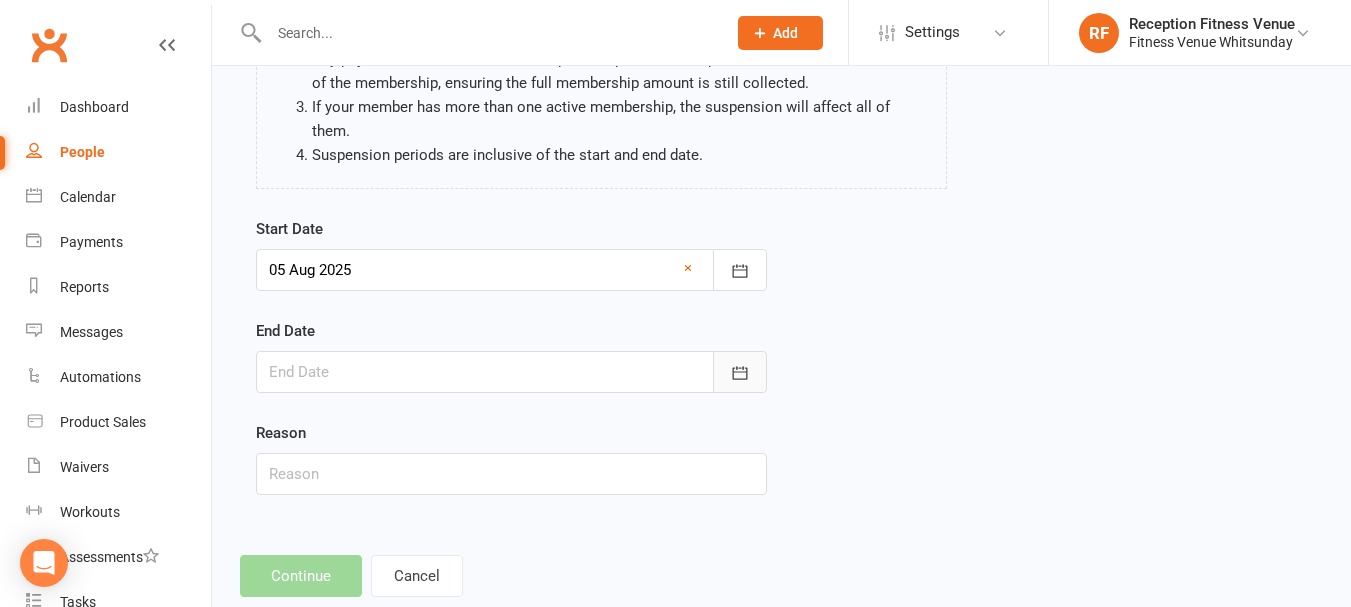 click at bounding box center [740, 372] 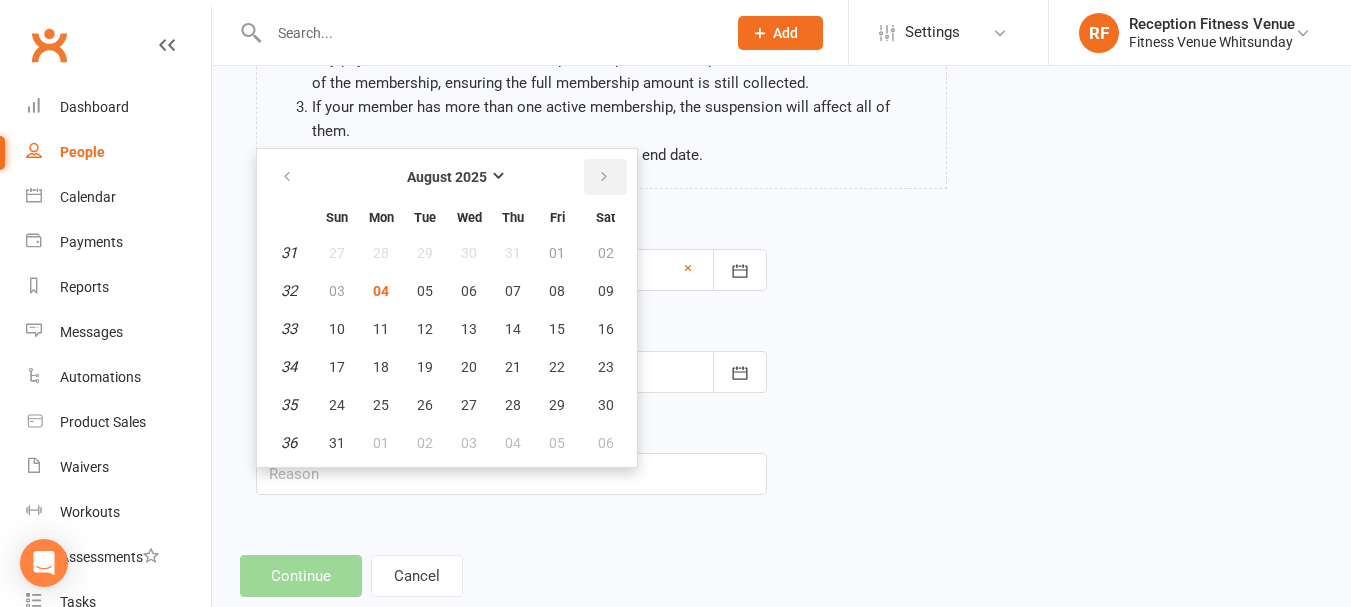 click at bounding box center (604, 177) 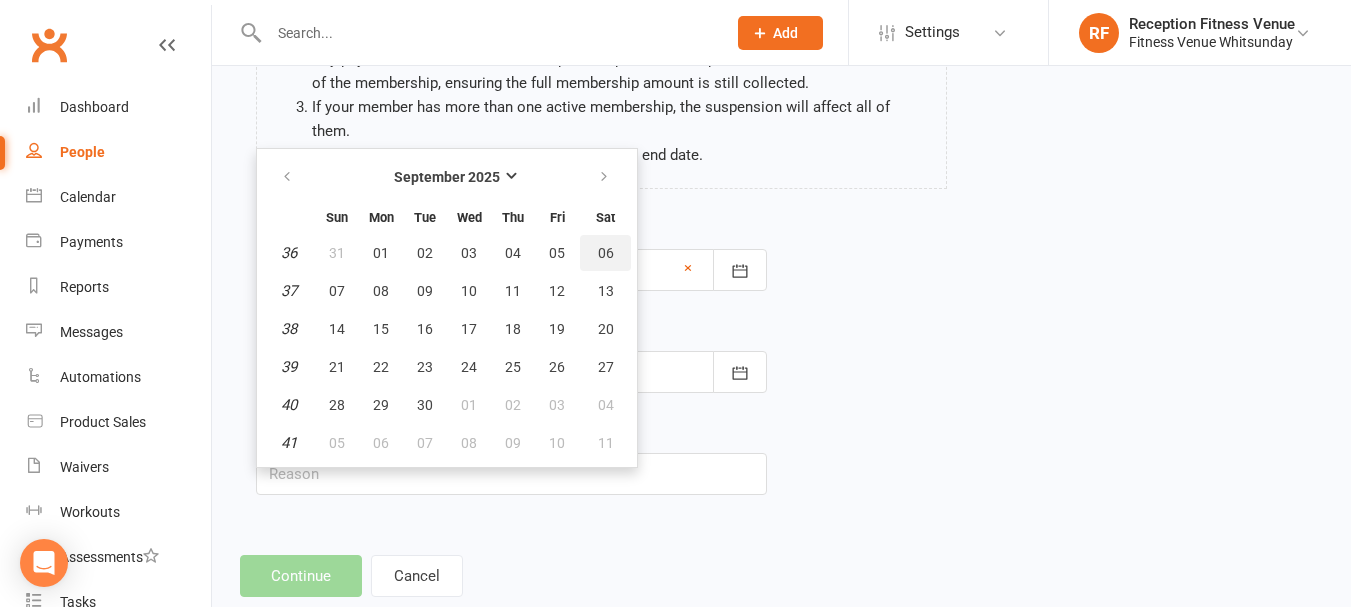 click on "06" at bounding box center (605, 253) 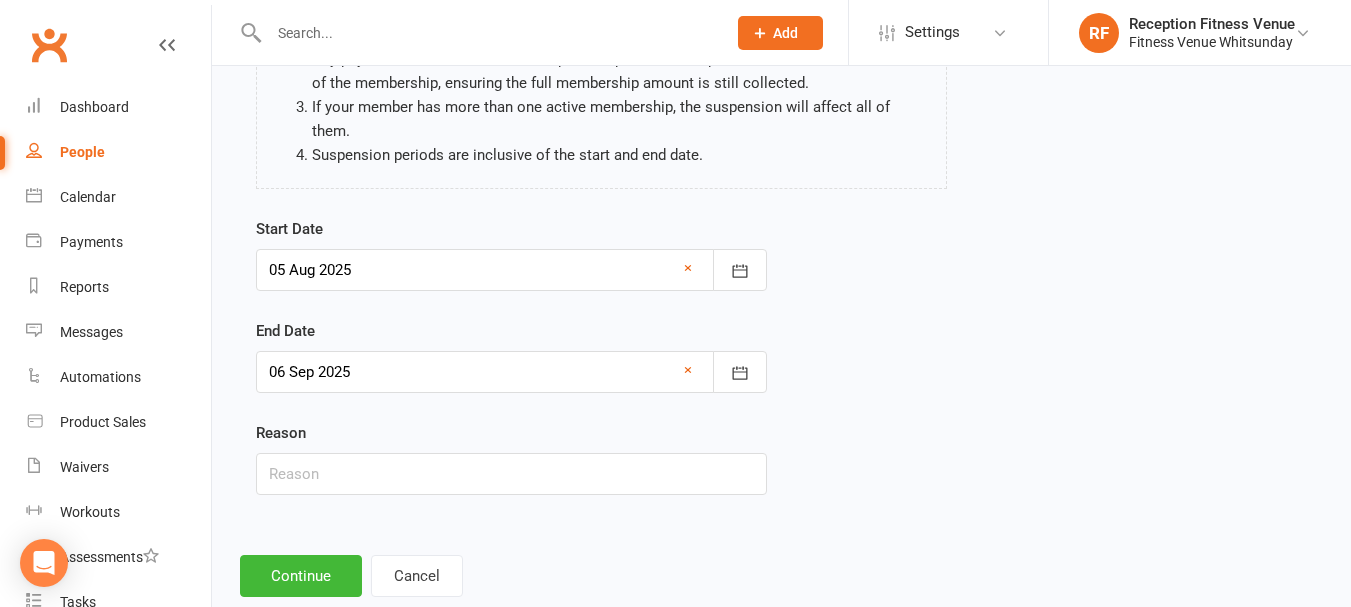click on "Start Date [DATE]
[MONTH] [YEAR]
Sun Mon Tue Wed Thu Fri Sat
31
27
28
29
30
31
01
02
32
03
04
05
06
07
08
09
33
10
11
12
13
14
15
16
34
17
18
19
20
21
22
23
35
24
25
26
27
28
29
30
36" at bounding box center (781, 370) 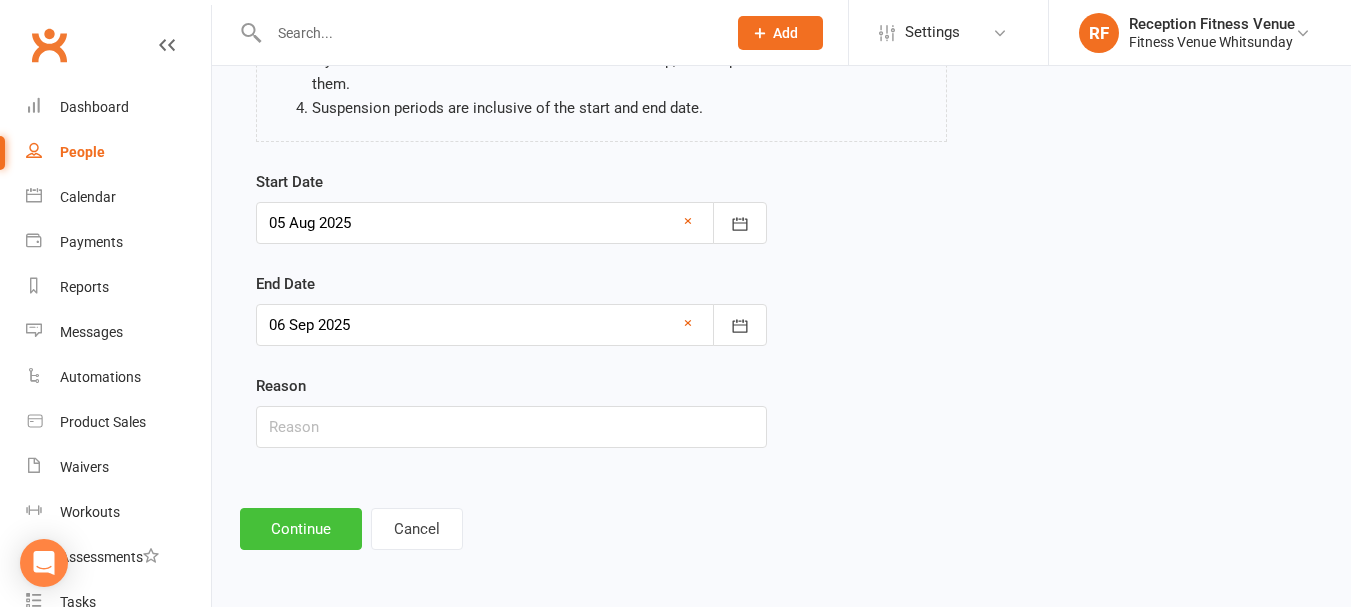 click on "Continue" at bounding box center (301, 529) 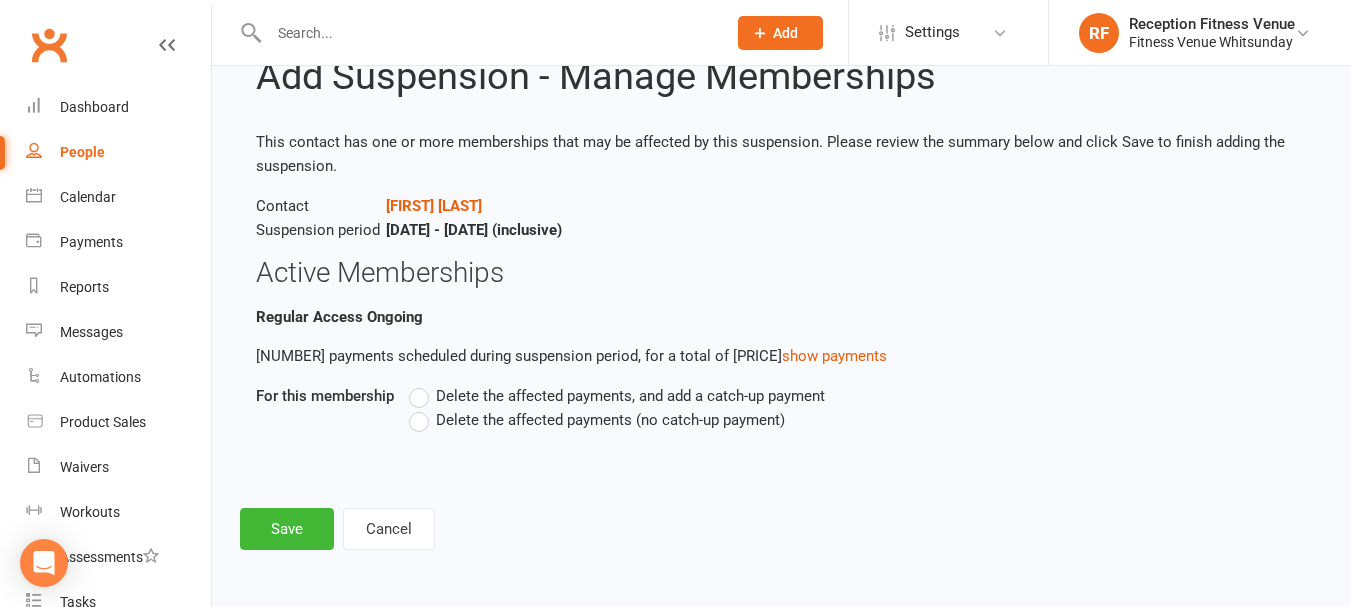 scroll, scrollTop: 0, scrollLeft: 0, axis: both 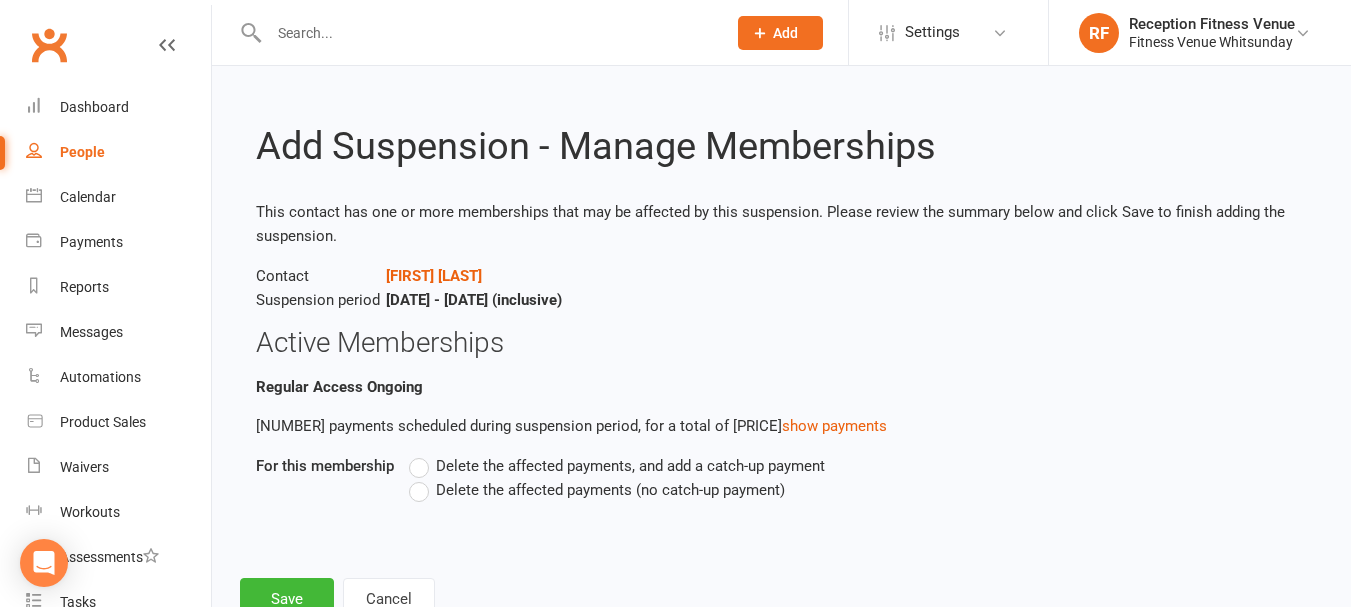 click on "Delete the affected payments (no catch-up payment)" at bounding box center [610, 488] 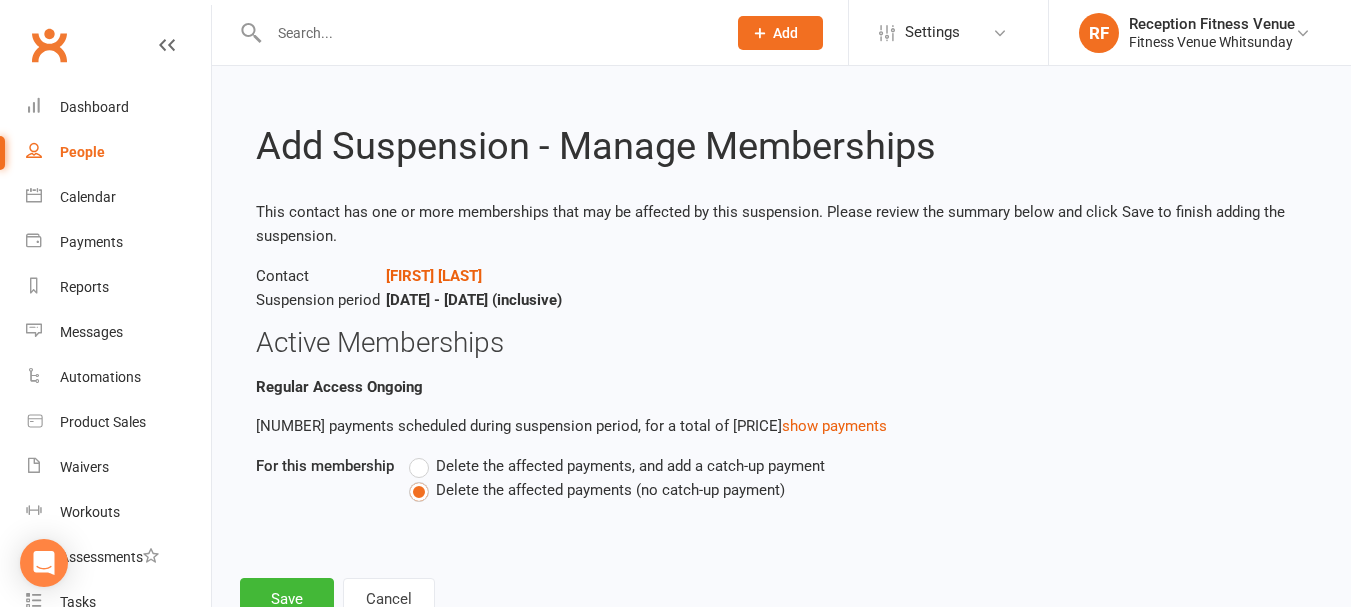scroll, scrollTop: 70, scrollLeft: 0, axis: vertical 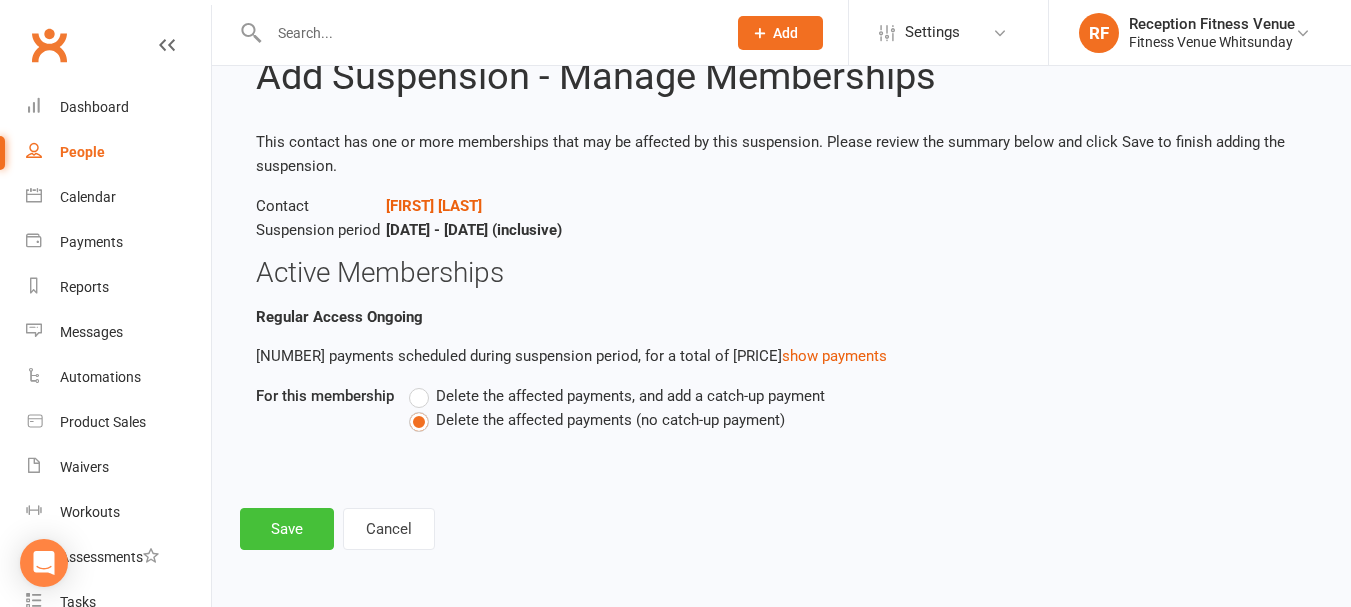 click on "Save" at bounding box center [287, 529] 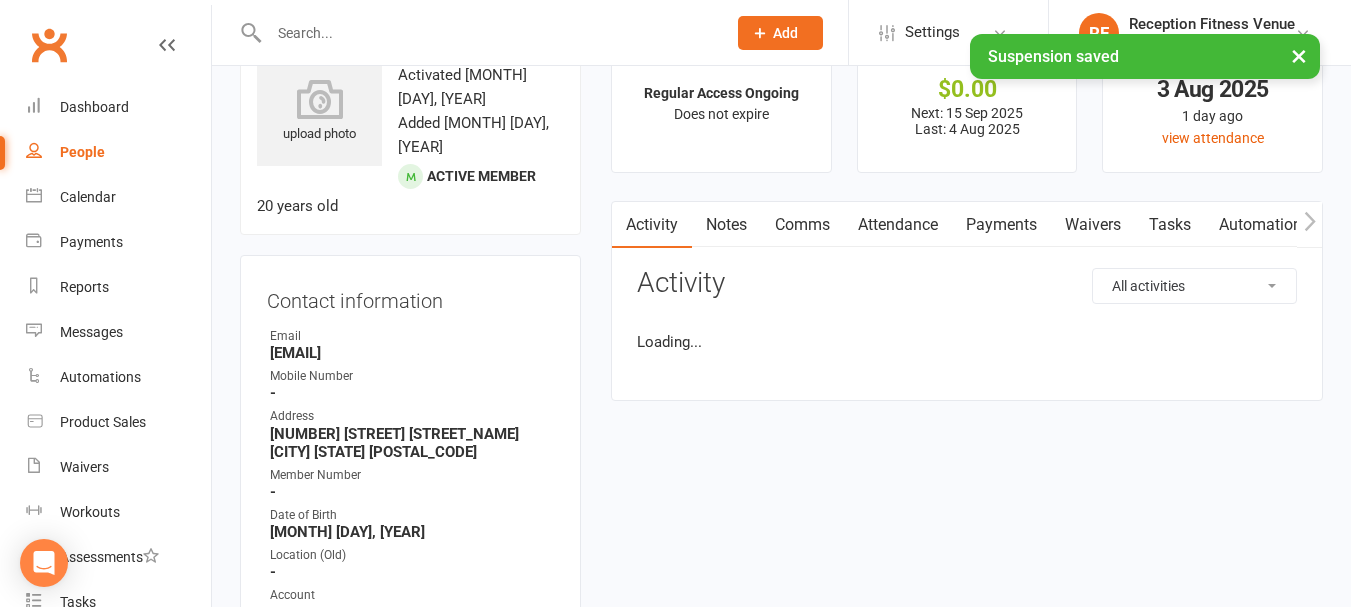 scroll, scrollTop: 0, scrollLeft: 0, axis: both 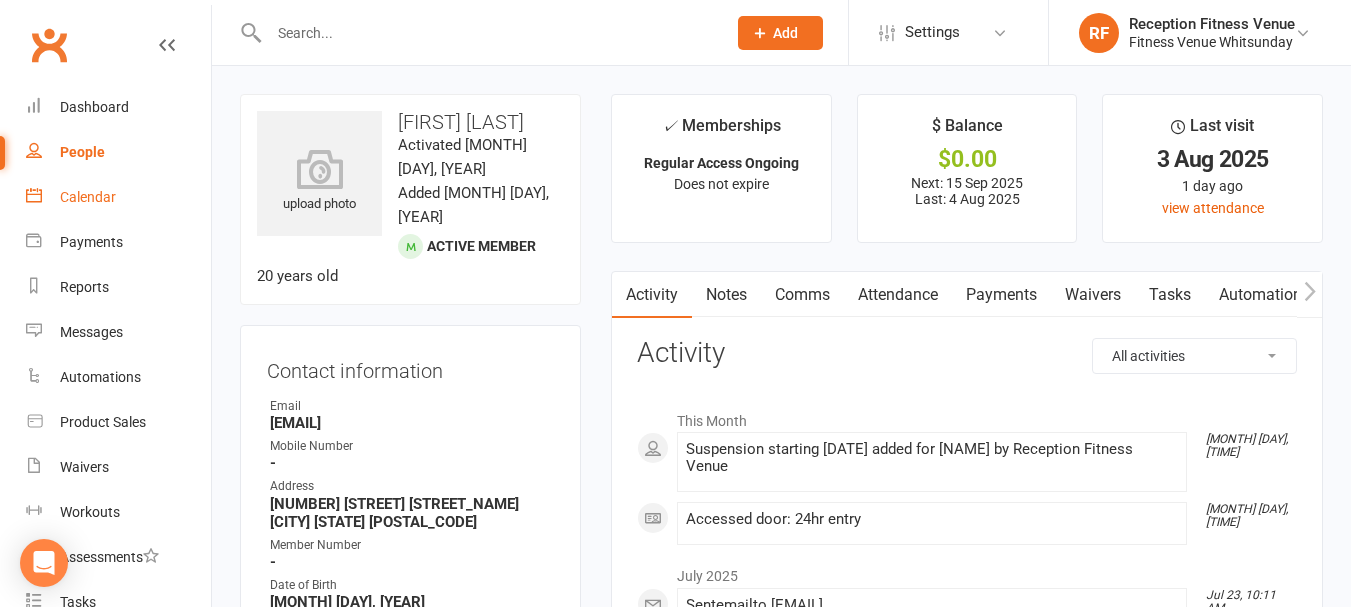 click on "Calendar" at bounding box center [118, 197] 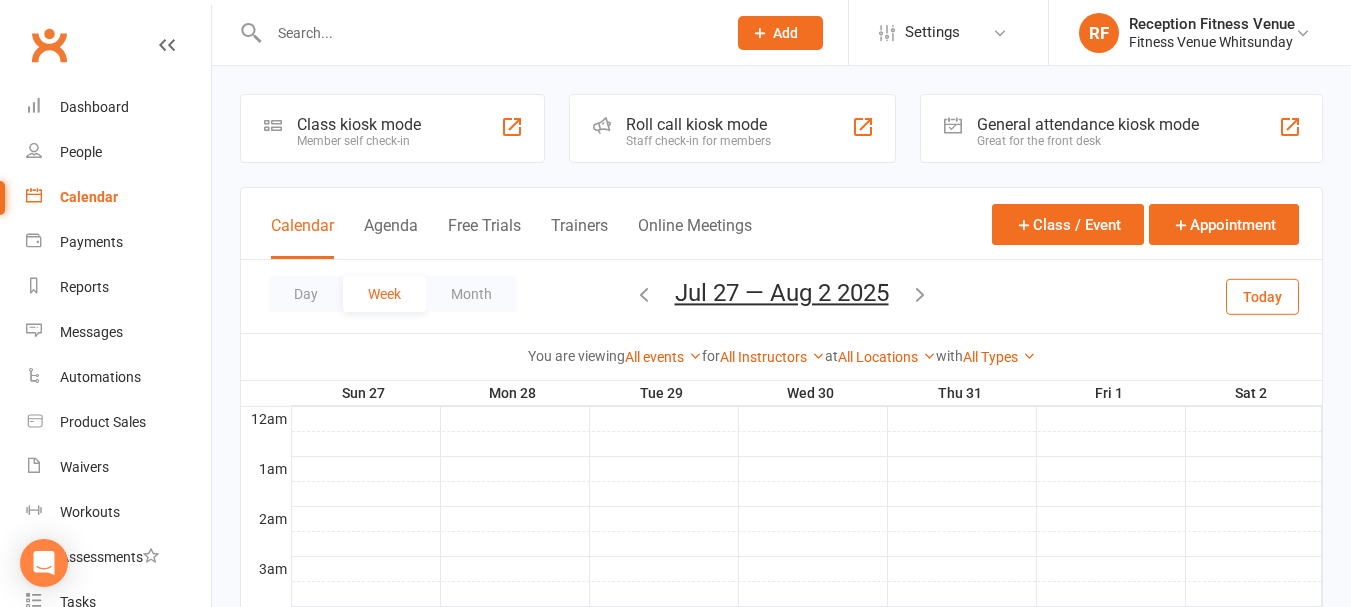 click at bounding box center [487, 33] 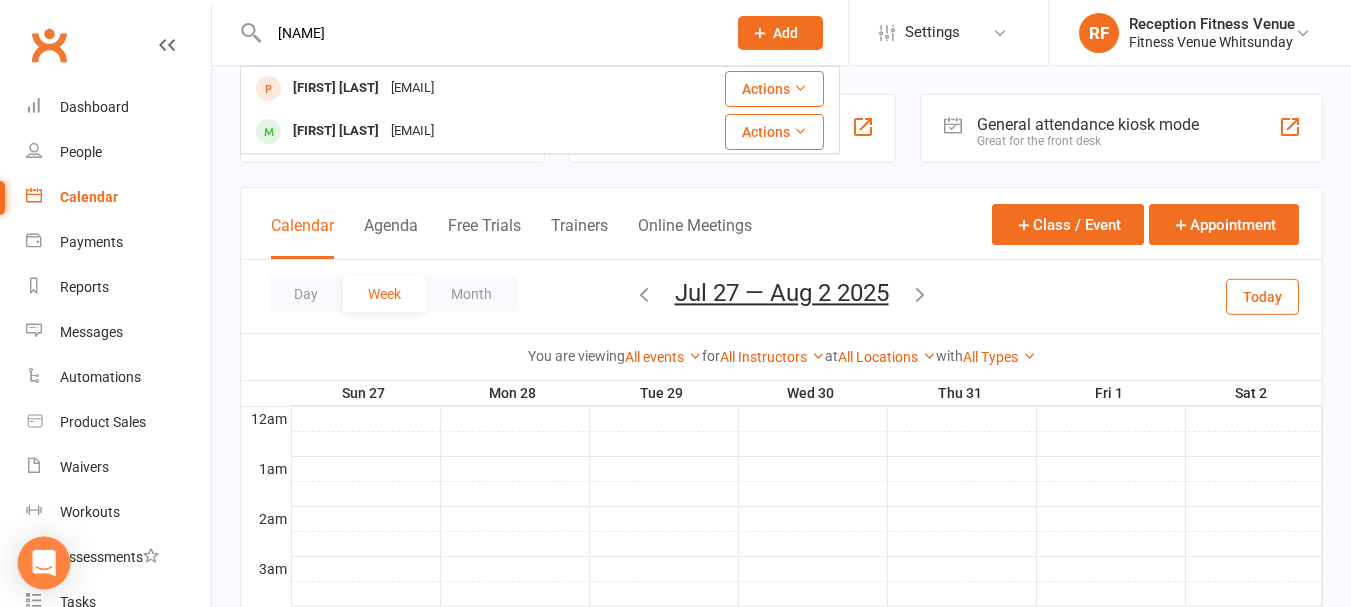 type on "[NAME]" 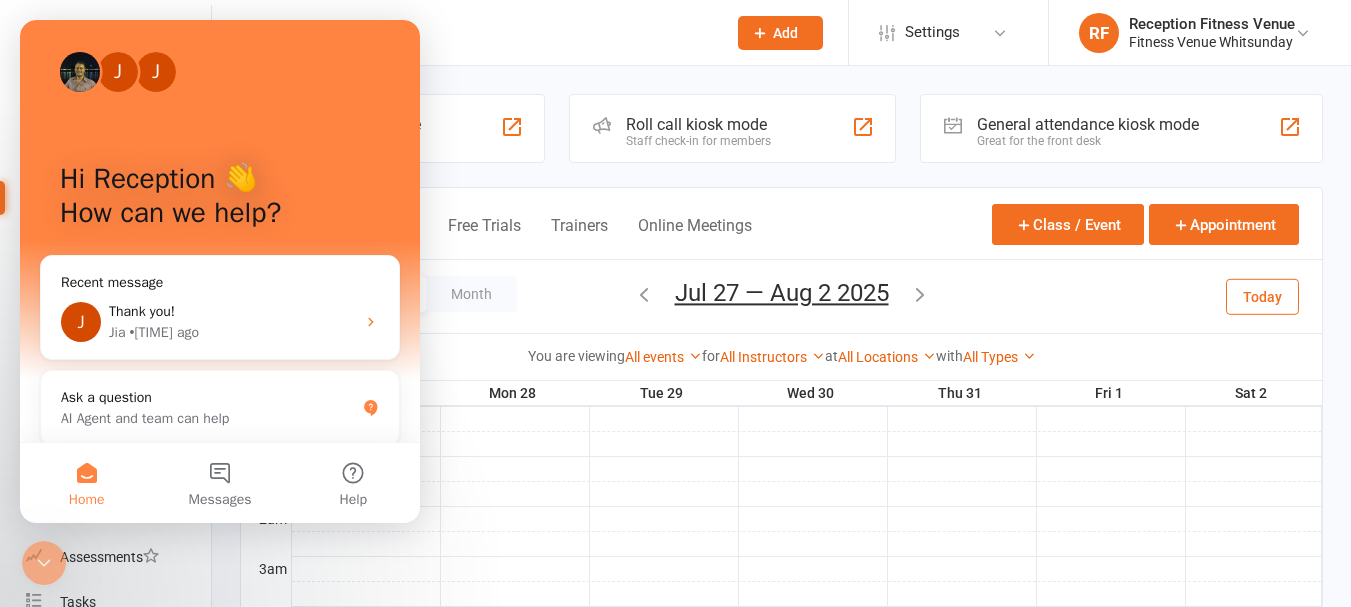 scroll, scrollTop: 0, scrollLeft: 0, axis: both 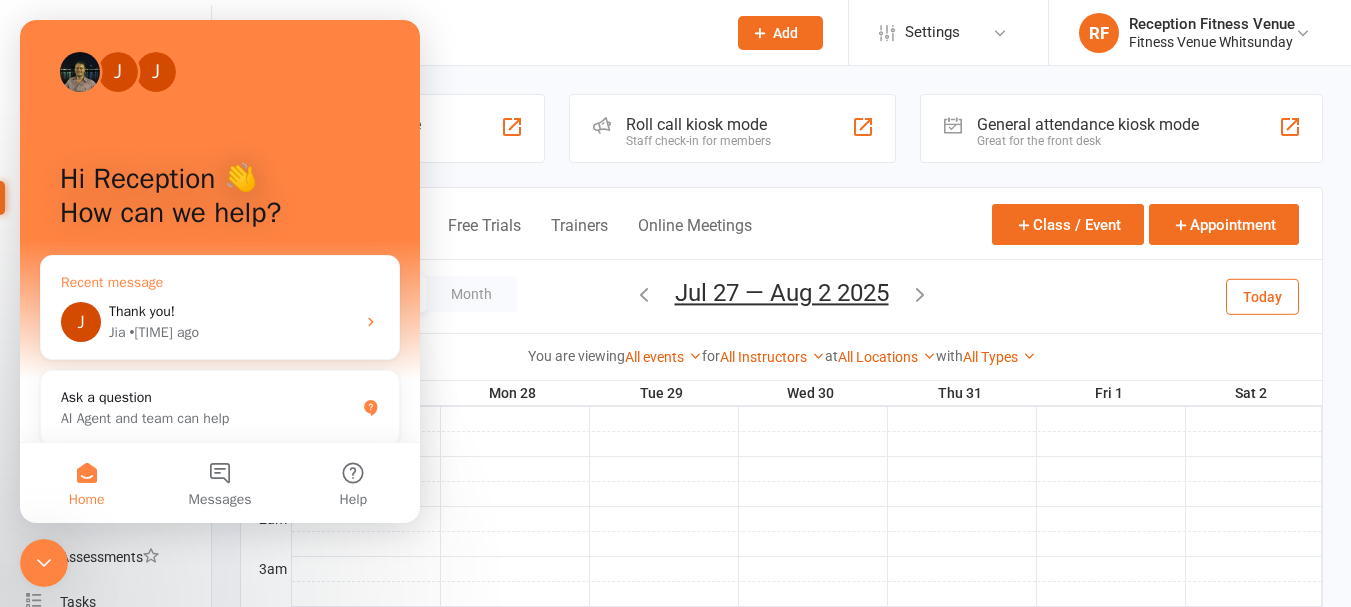 click on "Thank you!" at bounding box center [142, 311] 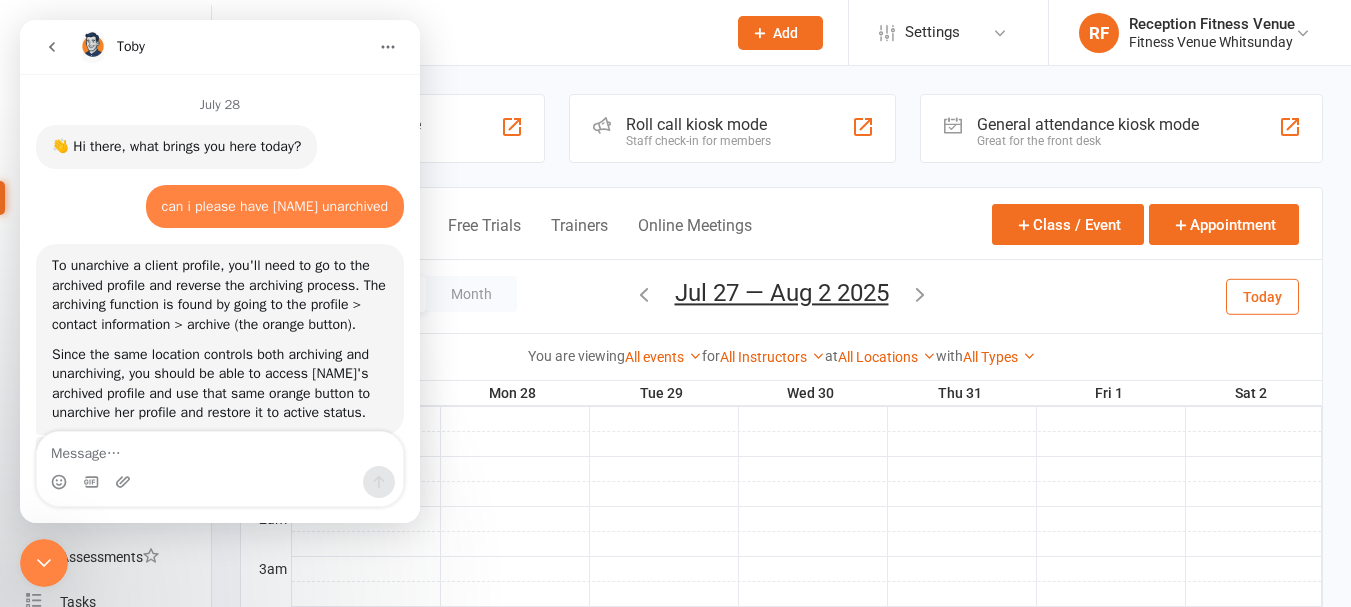 scroll, scrollTop: 976, scrollLeft: 0, axis: vertical 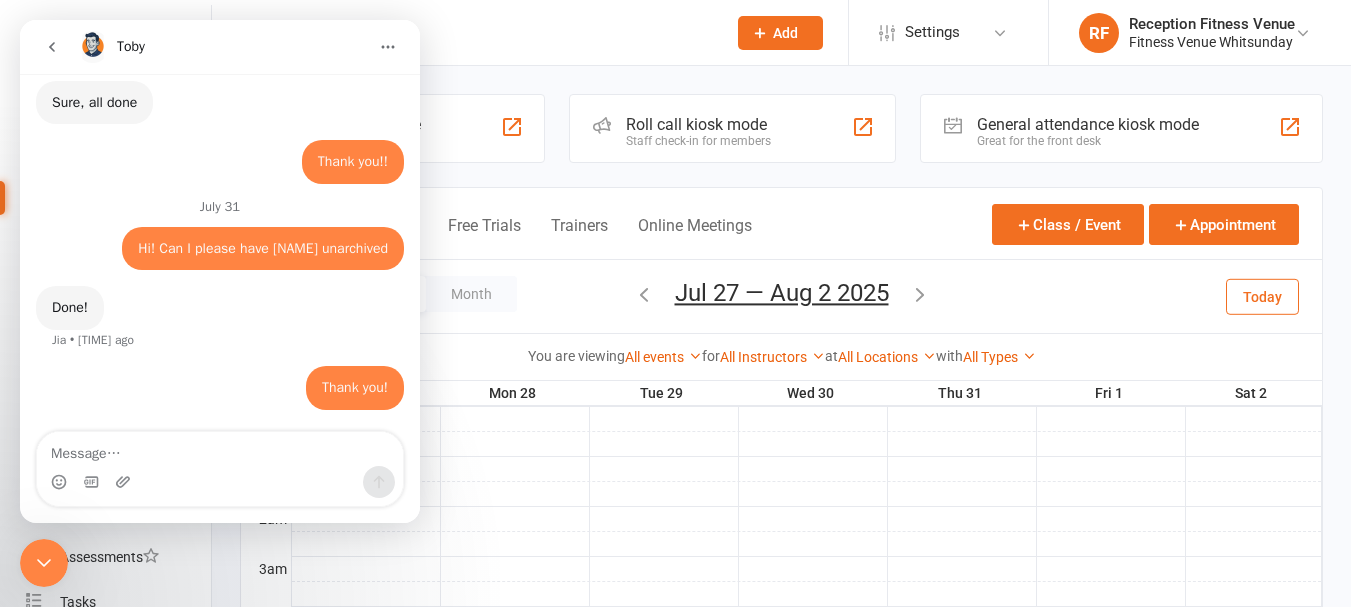 click at bounding box center [220, 449] 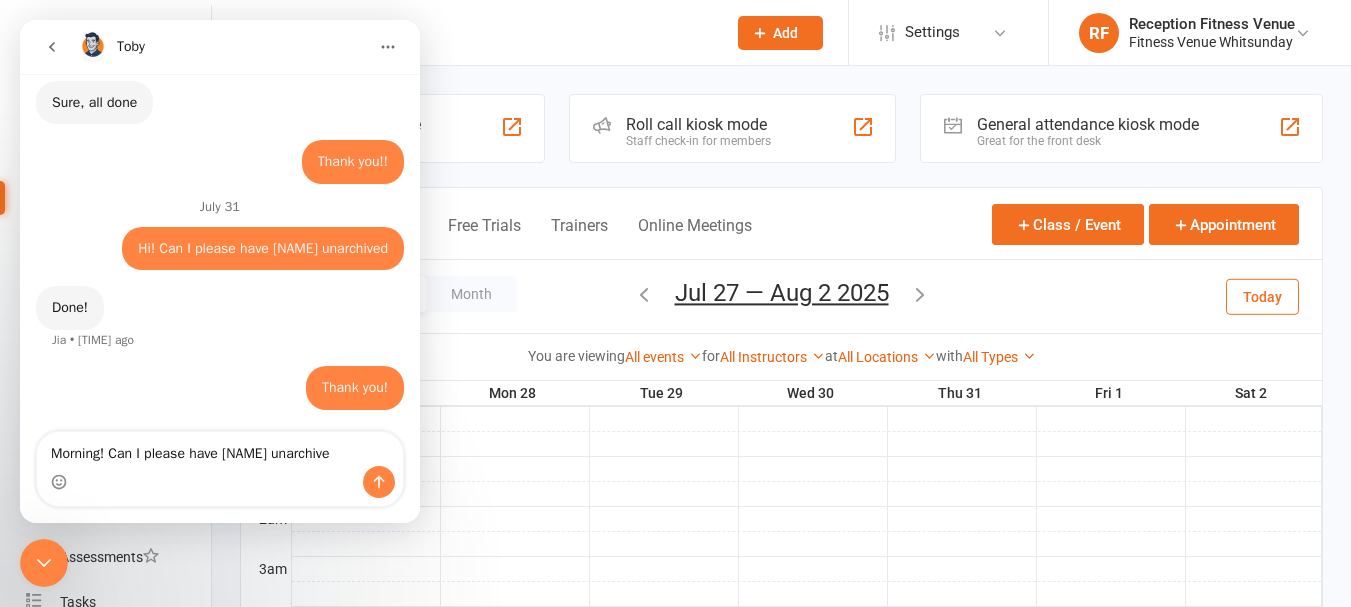 type on "Morning! Can I please have [NAME] unarchived" 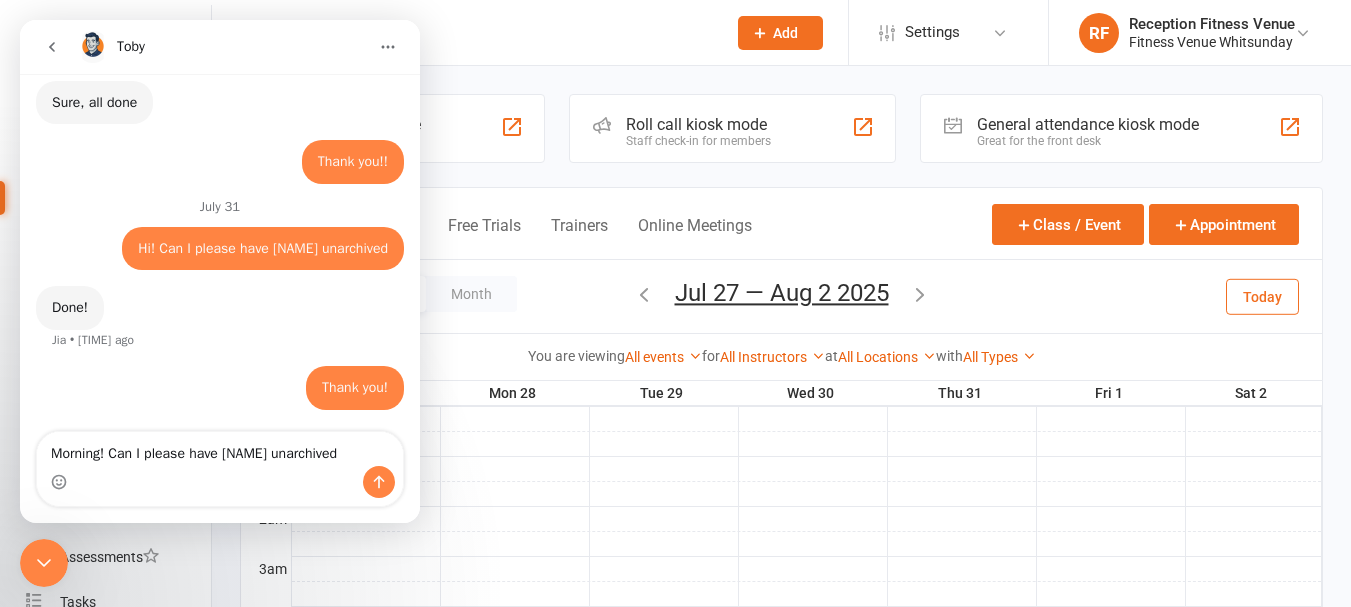 type 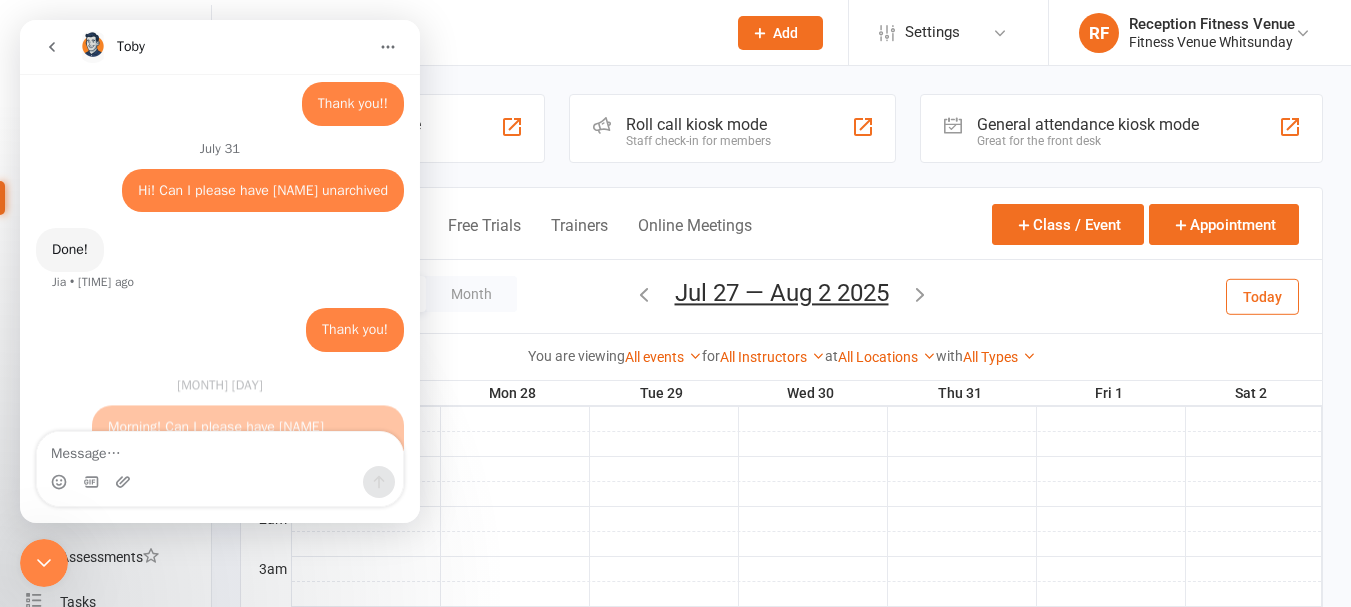 scroll, scrollTop: 1083, scrollLeft: 0, axis: vertical 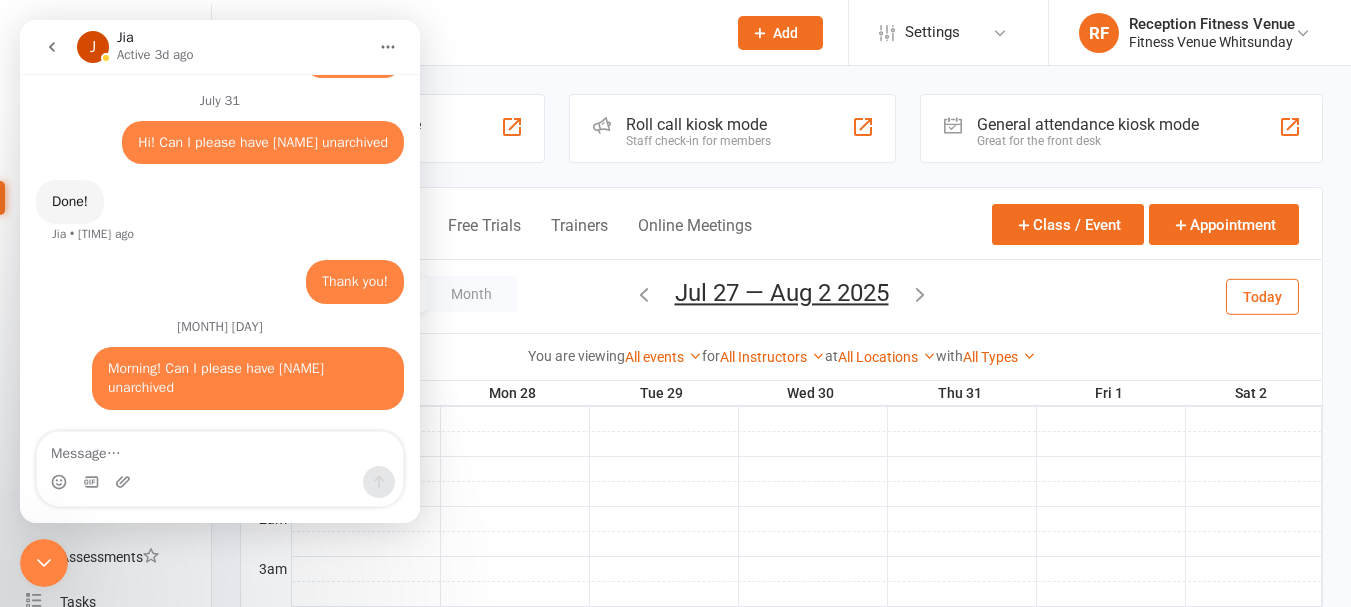 click at bounding box center [44, 563] 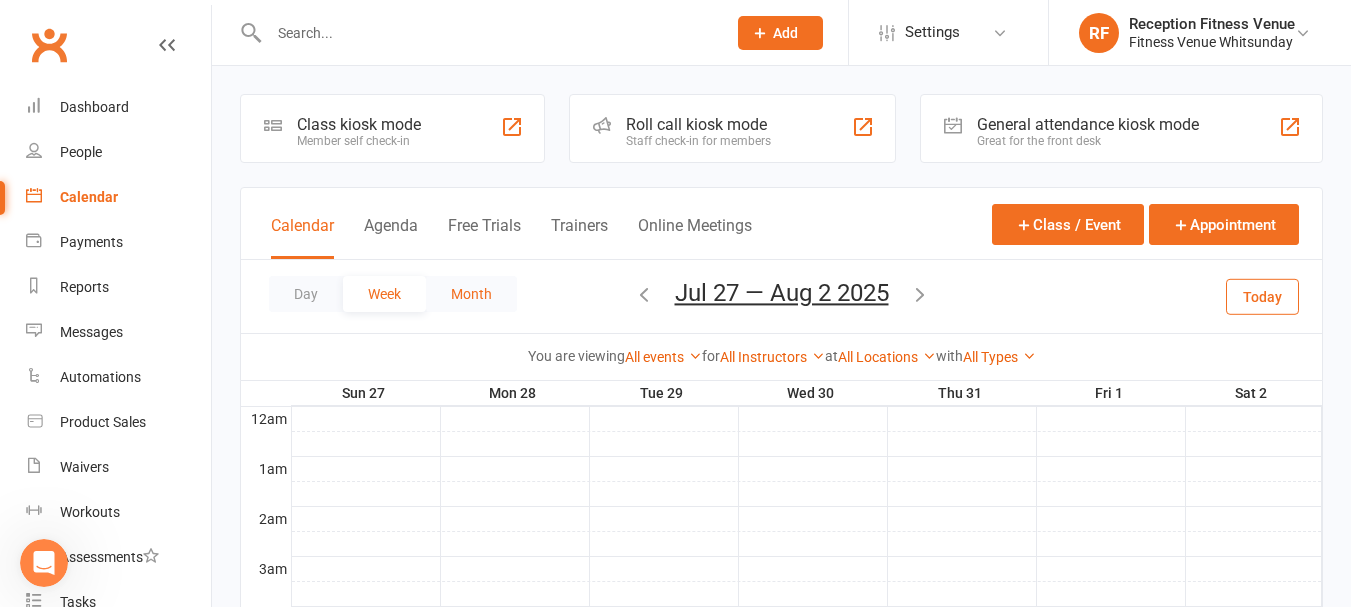 scroll, scrollTop: 0, scrollLeft: 0, axis: both 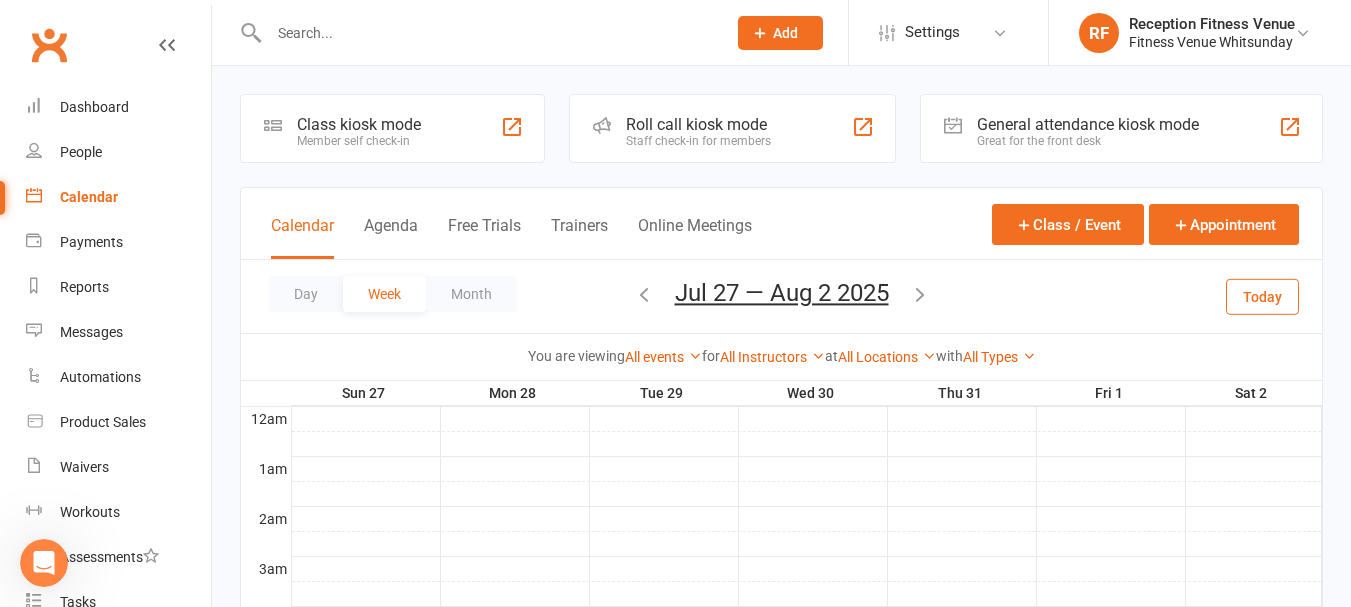 click at bounding box center (487, 33) 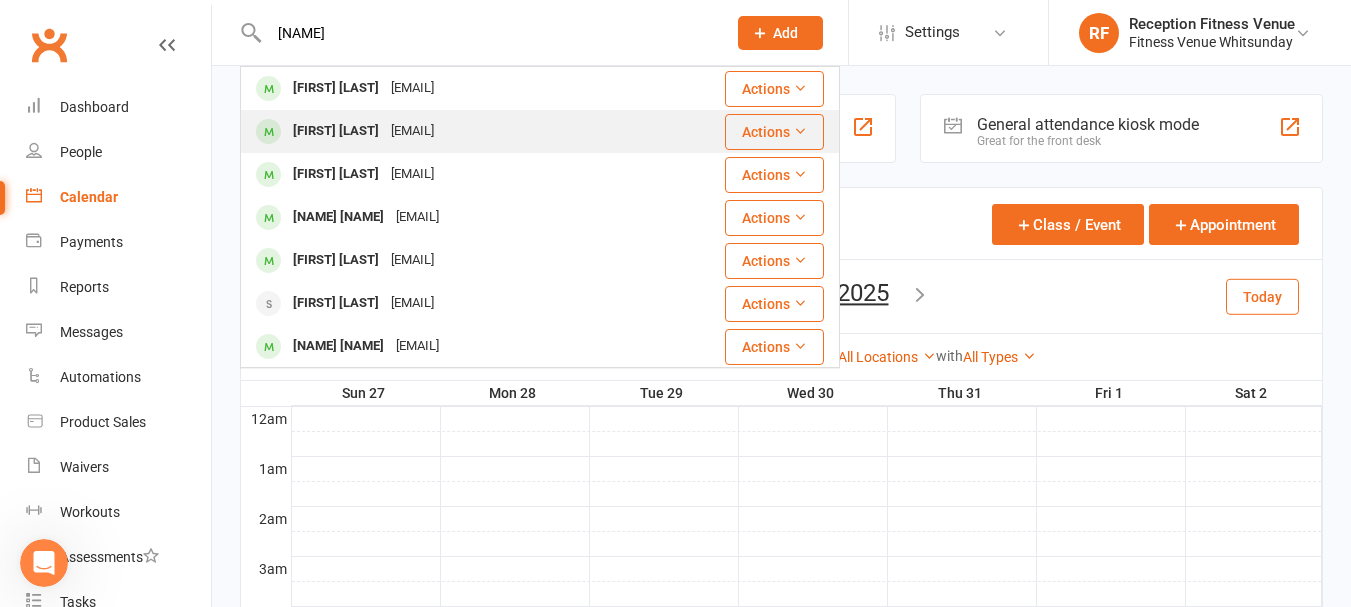 type on "[NAME]" 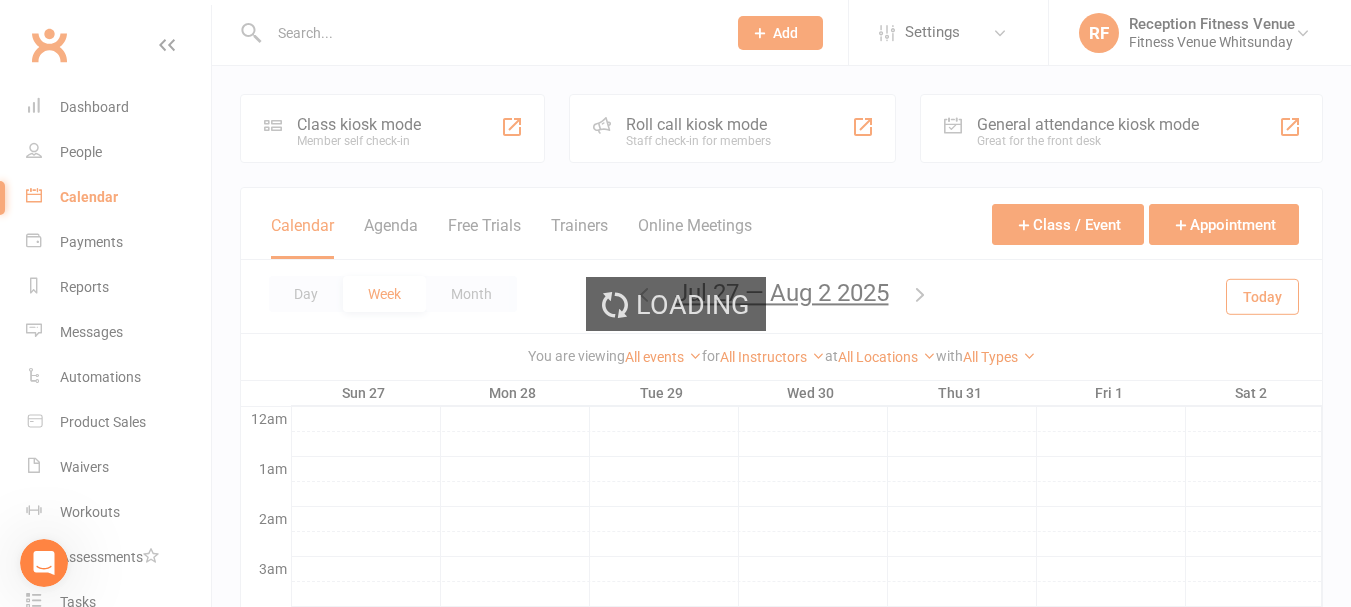 scroll, scrollTop: 300, scrollLeft: 0, axis: vertical 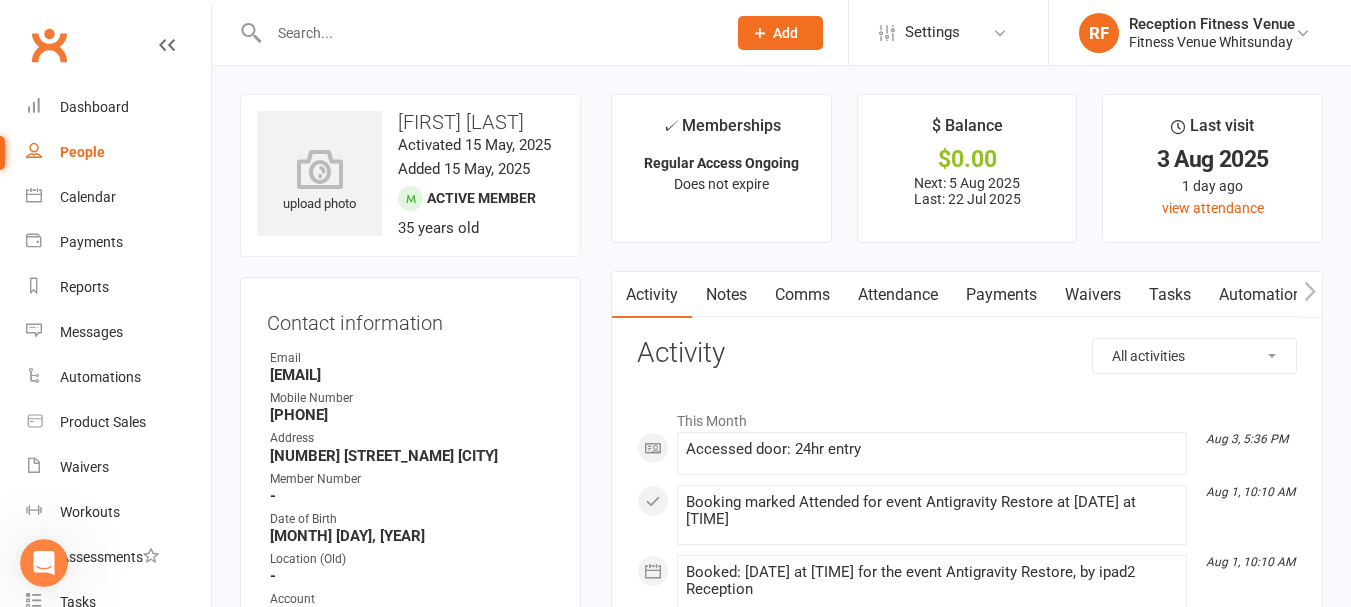 click on "Payments" at bounding box center (1001, 295) 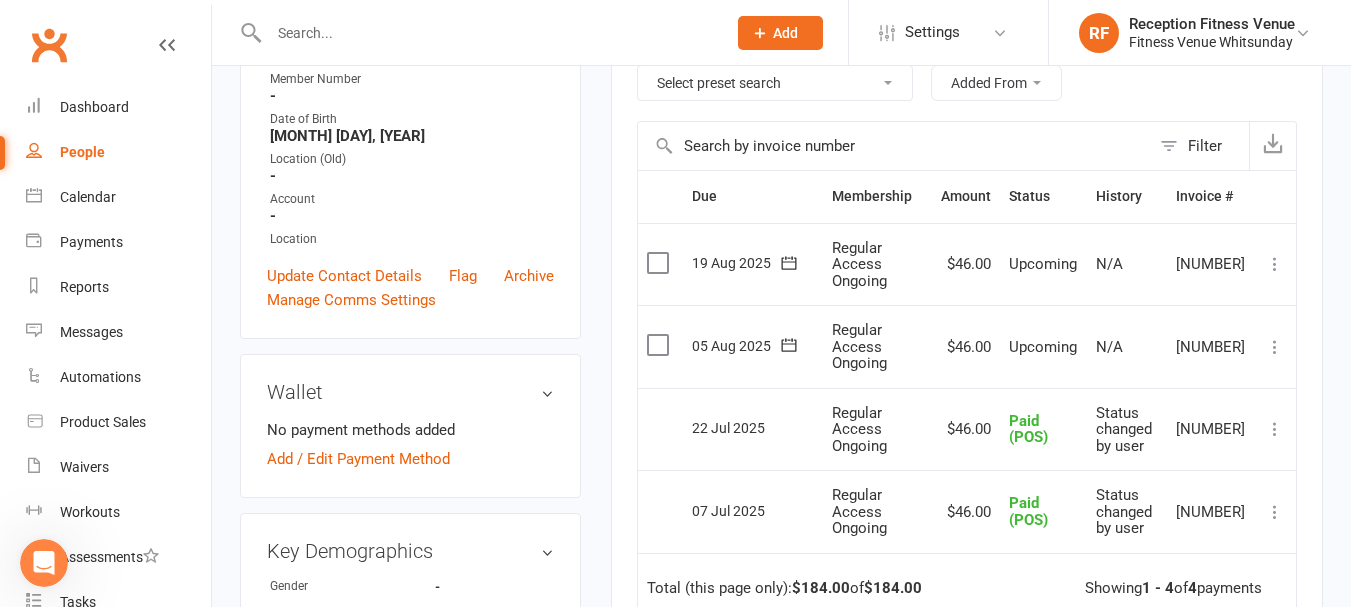 scroll, scrollTop: 500, scrollLeft: 0, axis: vertical 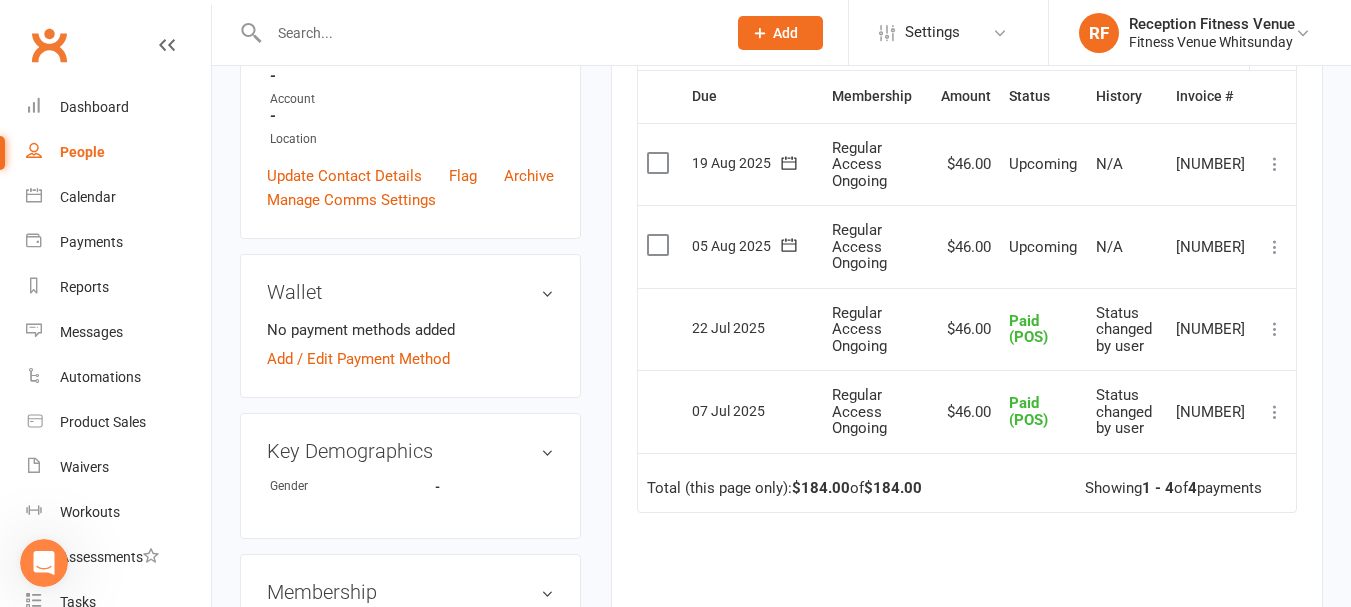 click at bounding box center (660, 245) 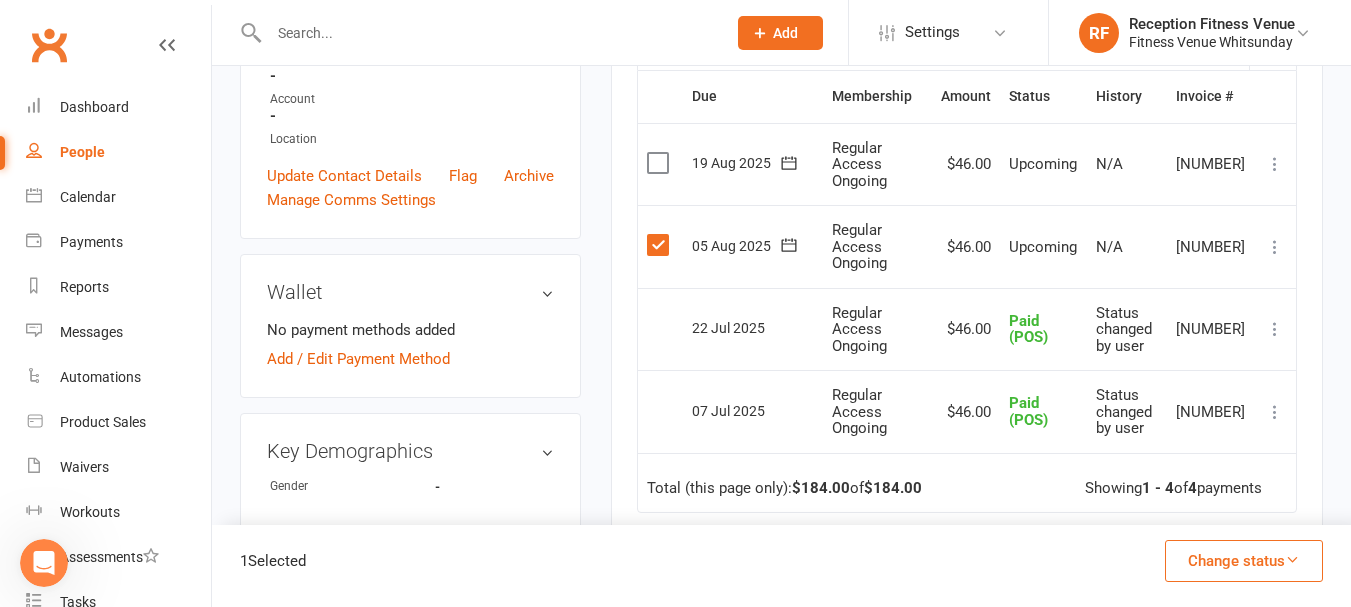 click on "Change status" at bounding box center [1244, 561] 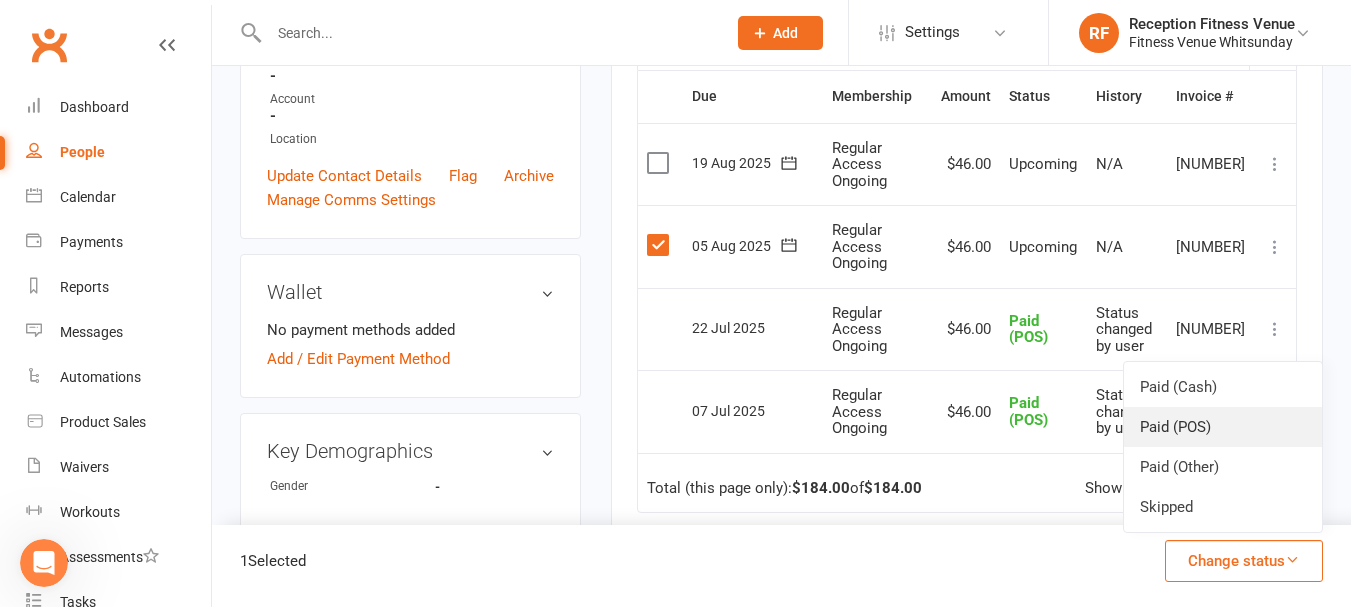 click on "Paid (POS)" at bounding box center (1223, 427) 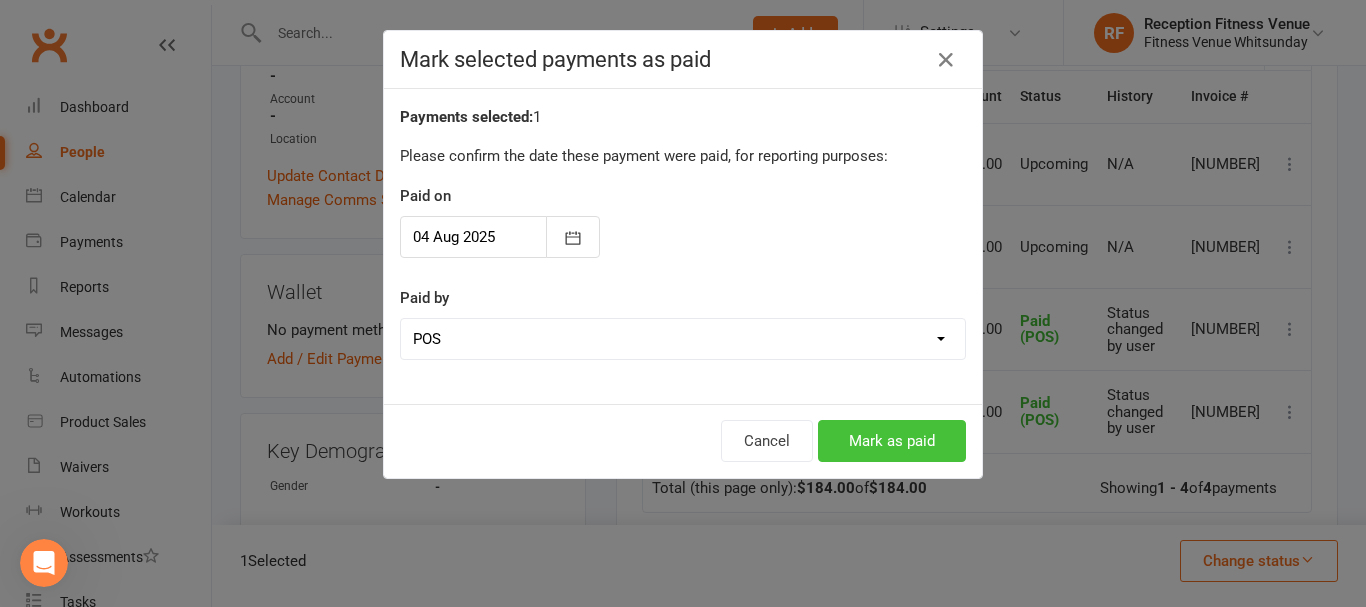 click on "Mark as paid" at bounding box center (892, 441) 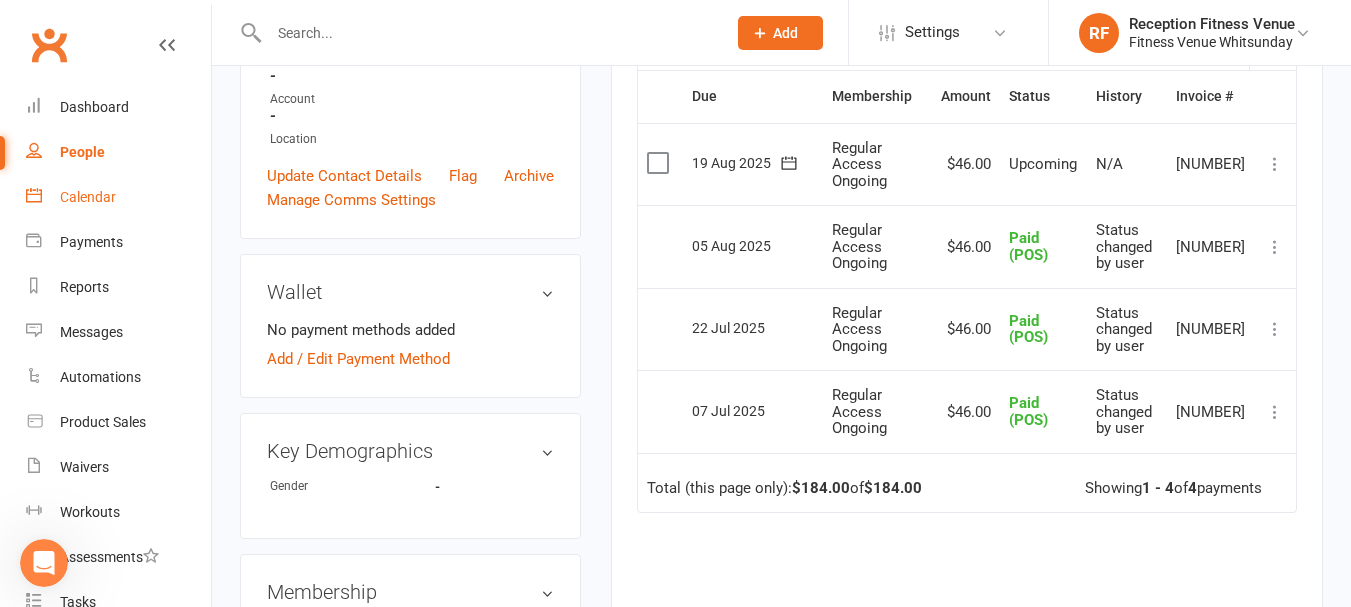 click on "Calendar" at bounding box center [118, 197] 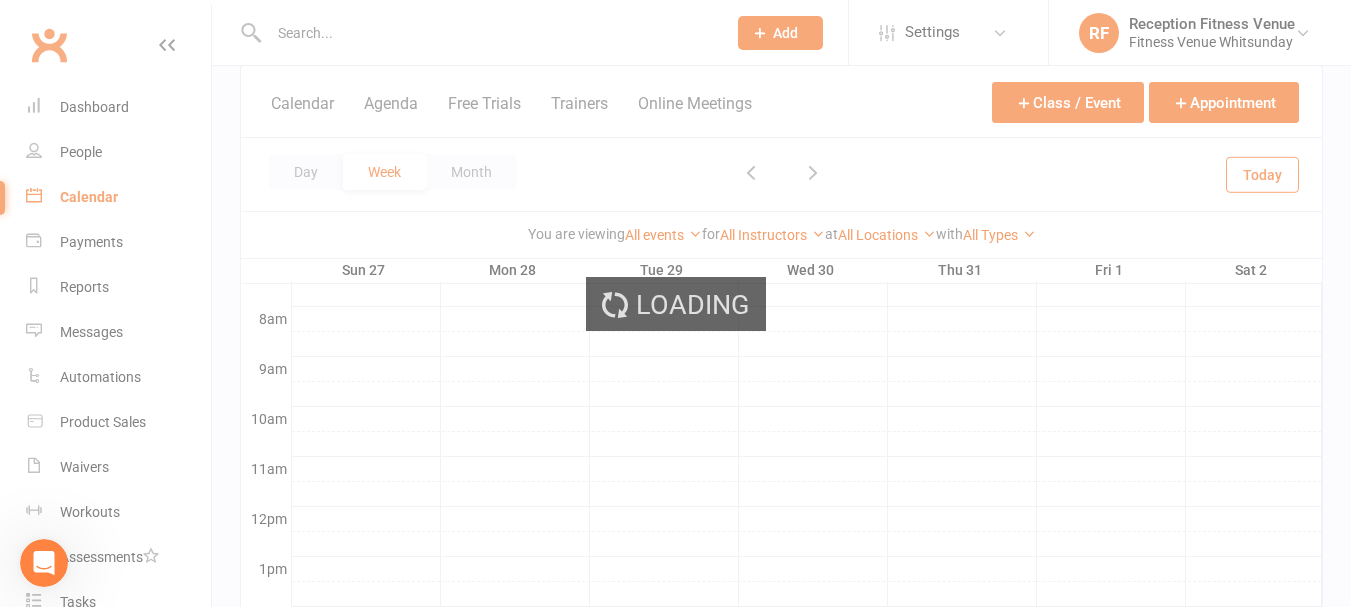 scroll, scrollTop: 0, scrollLeft: 0, axis: both 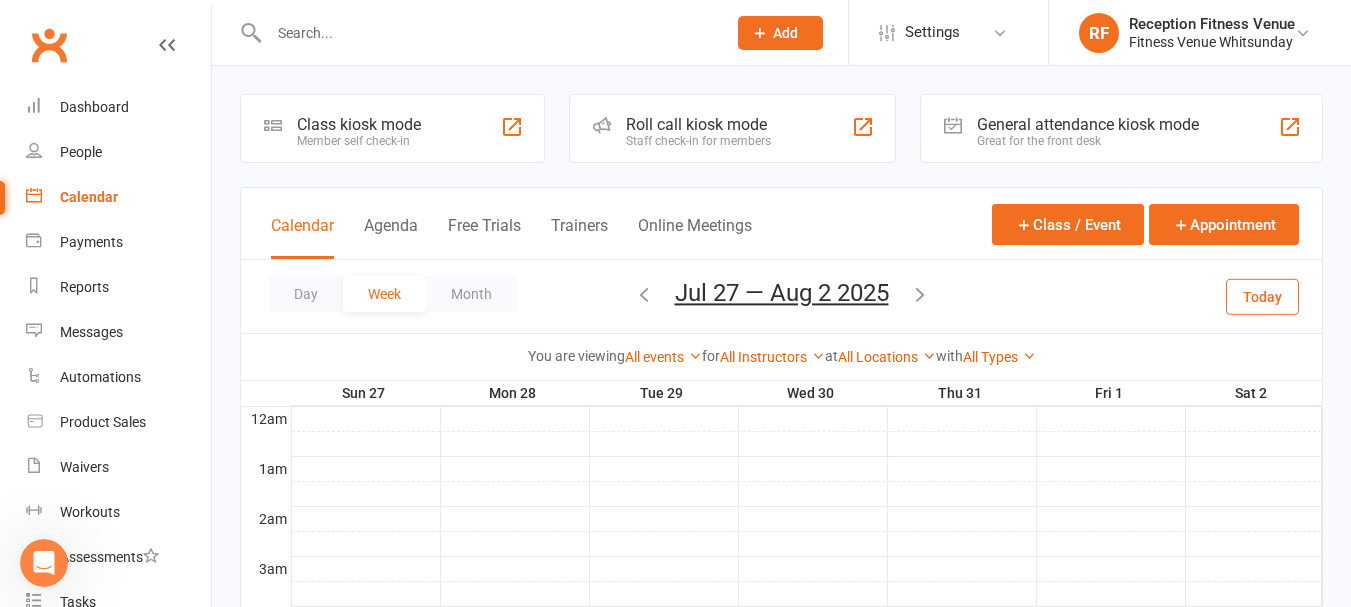 click on "Great for the front desk" at bounding box center [1088, 141] 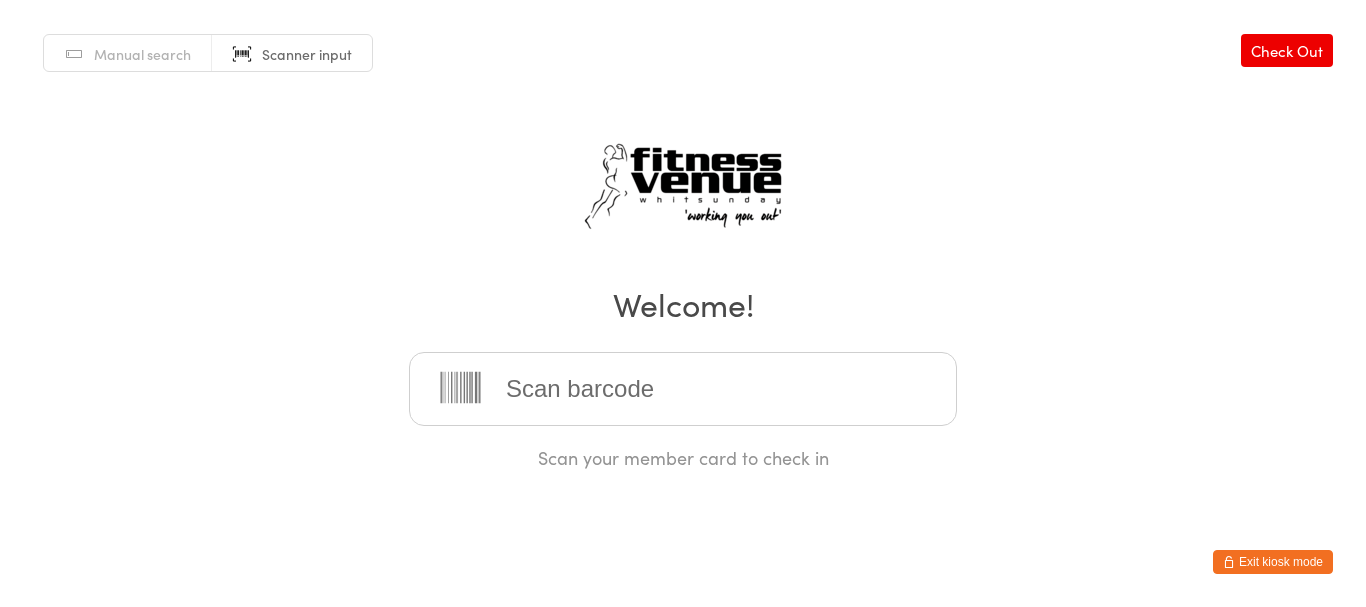 scroll, scrollTop: 0, scrollLeft: 0, axis: both 